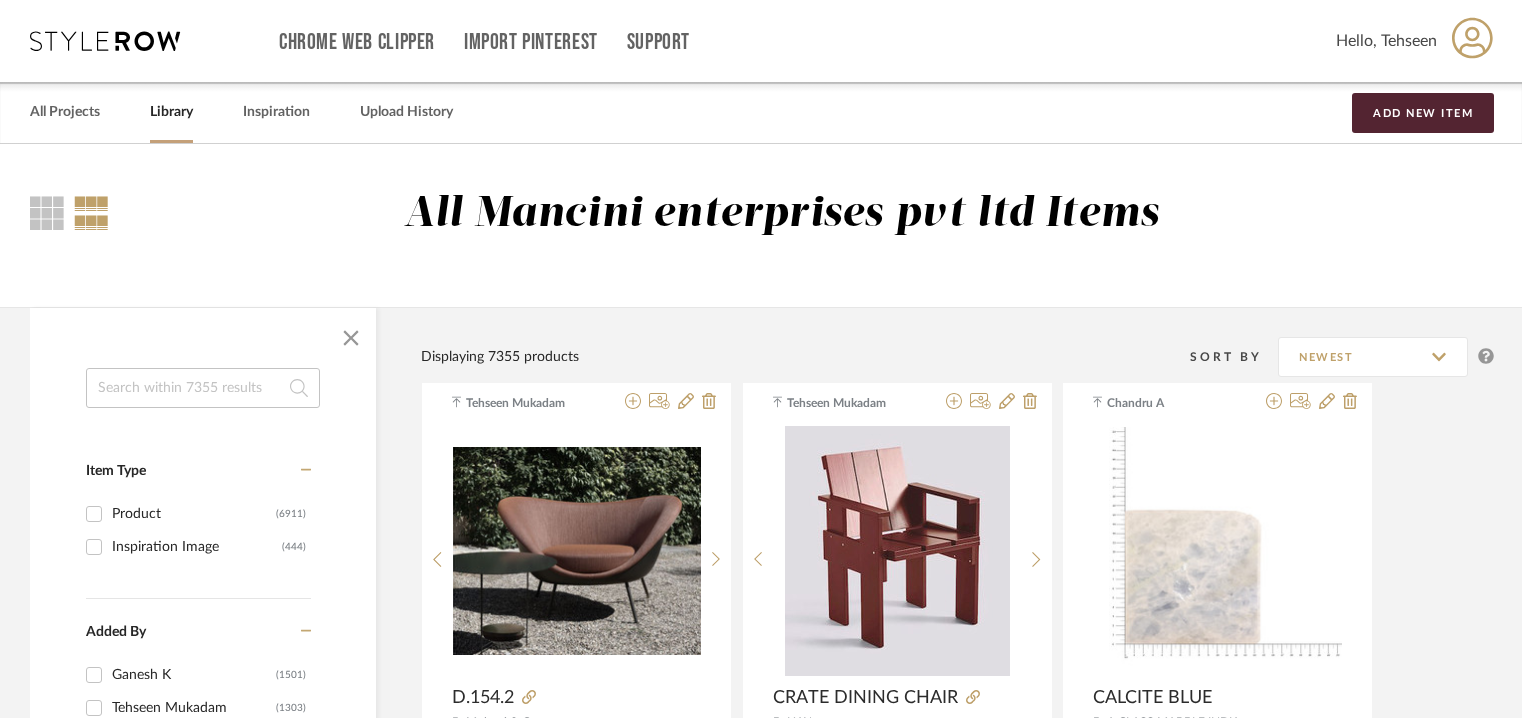 scroll, scrollTop: 0, scrollLeft: 0, axis: both 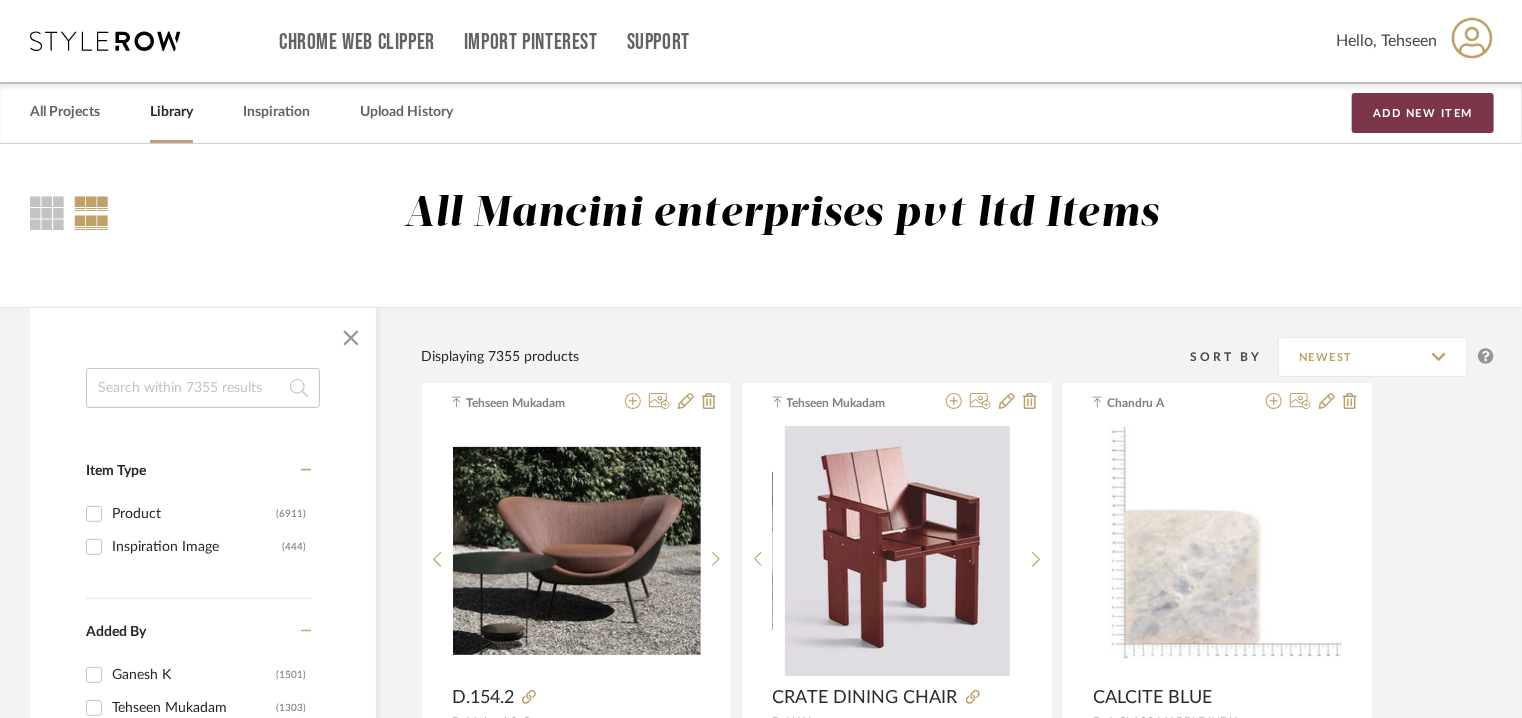 click on "Add New Item" at bounding box center (1423, 113) 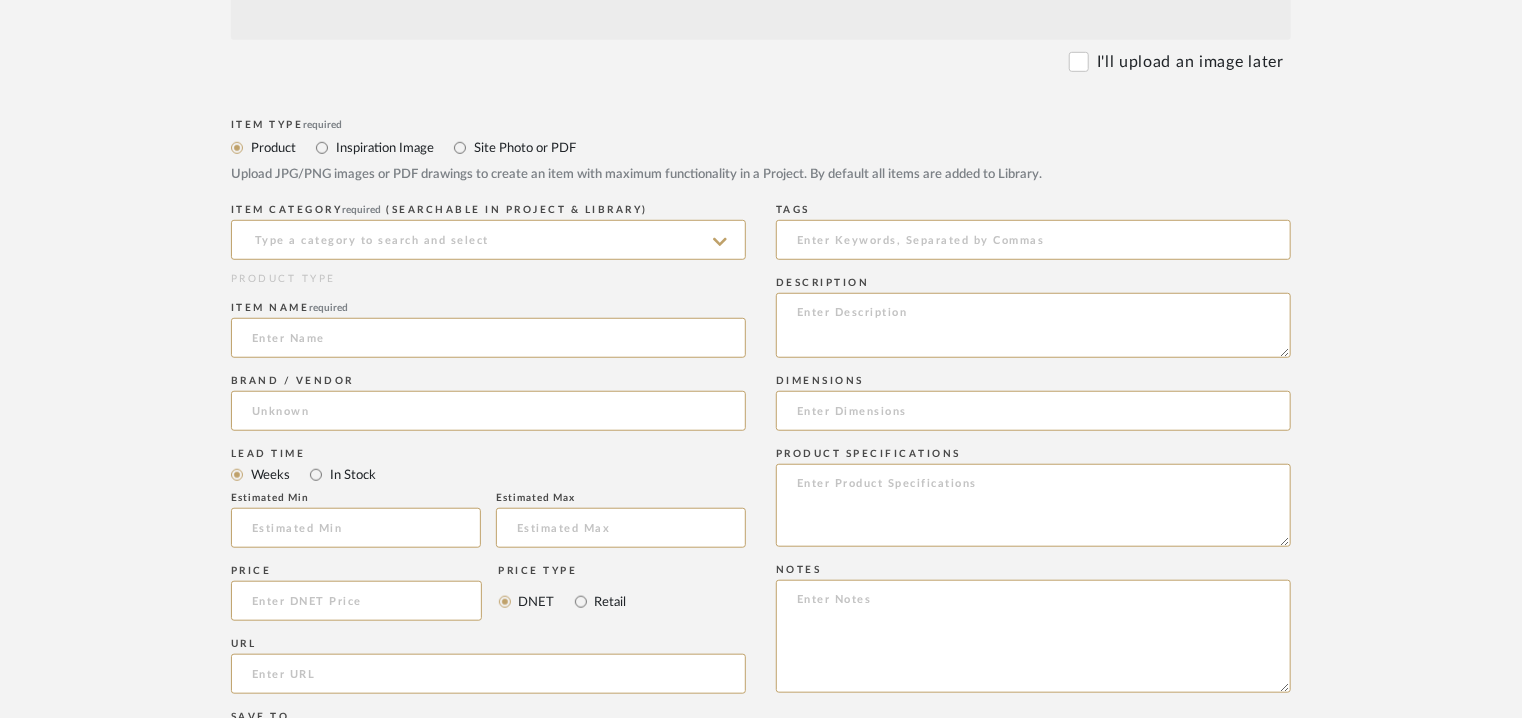 scroll, scrollTop: 800, scrollLeft: 0, axis: vertical 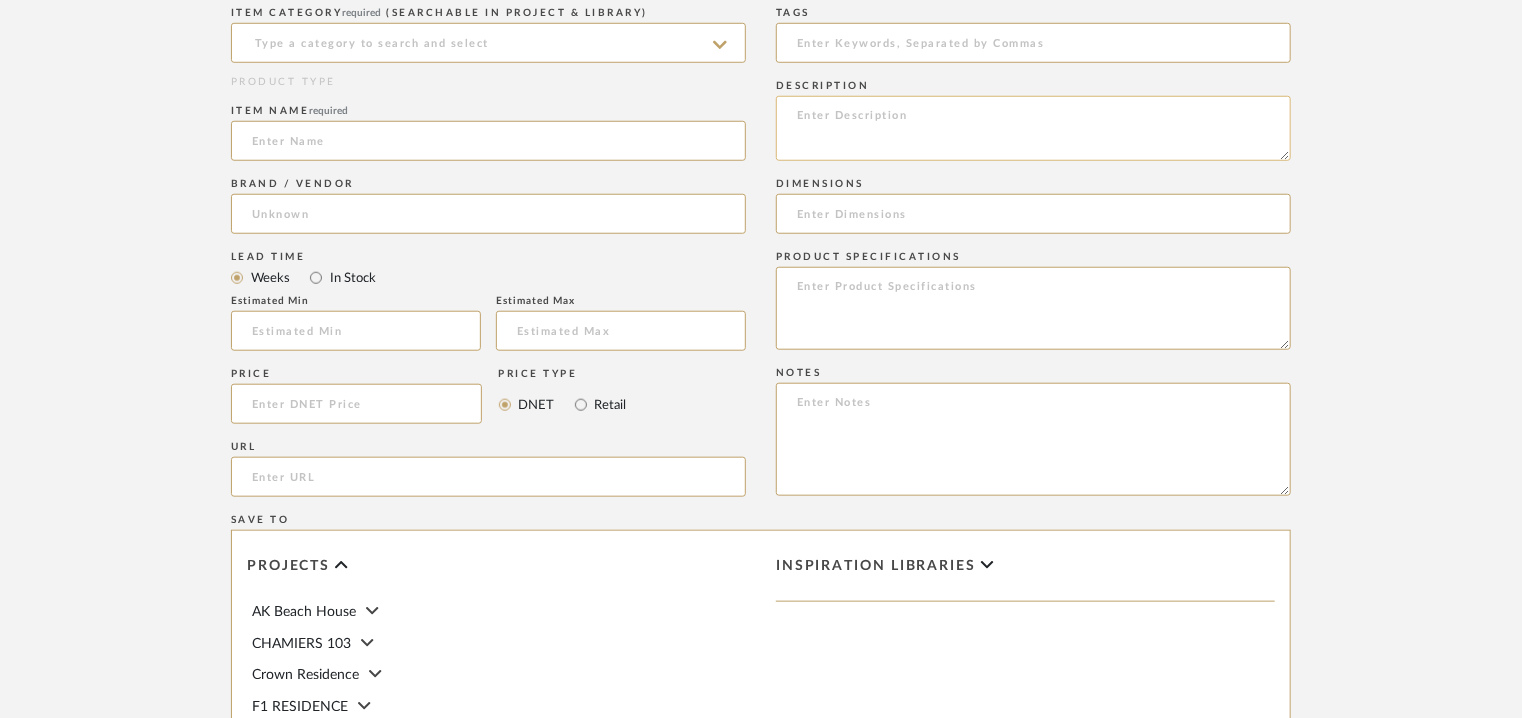 click 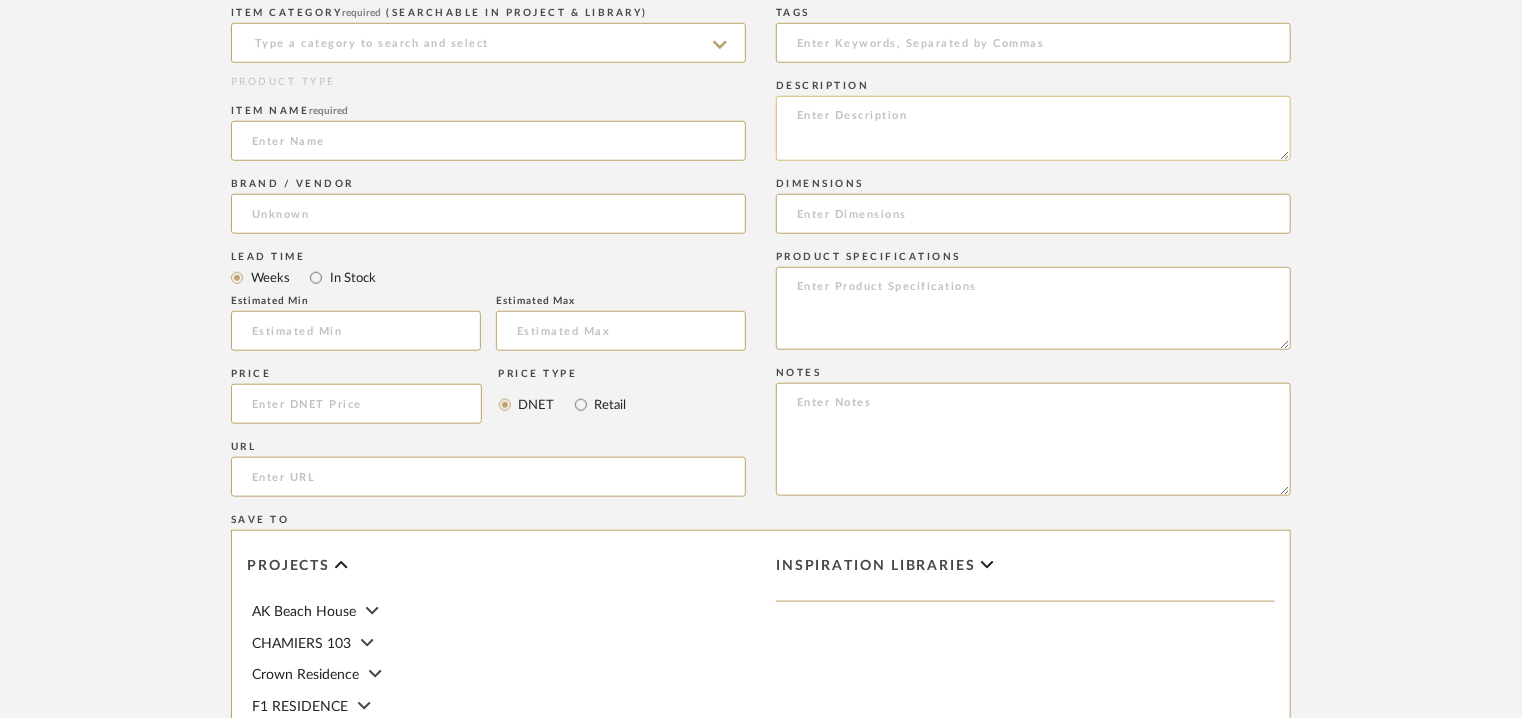 paste on "Type:  Outdoor Armchair
Designer : Jasper Morrison (2023)
Dimension(s) :W63.5 x D 96x H 70cm/ SH35cm
Material & Finish :
Structure : AISI 304 stainless steel tube and flat bars with embossed
powder coating:
• OC1 pure white - RAL 9010
• OC2 violet blue - RAL 5000
• OC3 oxide red - RAL 3009
Feet : black plastic
Product Description : Relax armchair, consisting only of structural metal elements, whose armrests are provided with small cup holder trays.
The furniture of the outdoor collection is designed for covered outdoor spaces, such as verandas, balconies and terraces: when not used, it is recommended to put the appropriate protective cover on the products after their complete drying to prevent the accumulation of moisture
and formation of mould.
Additional information : Na.
Any other details: Collection : Lido" 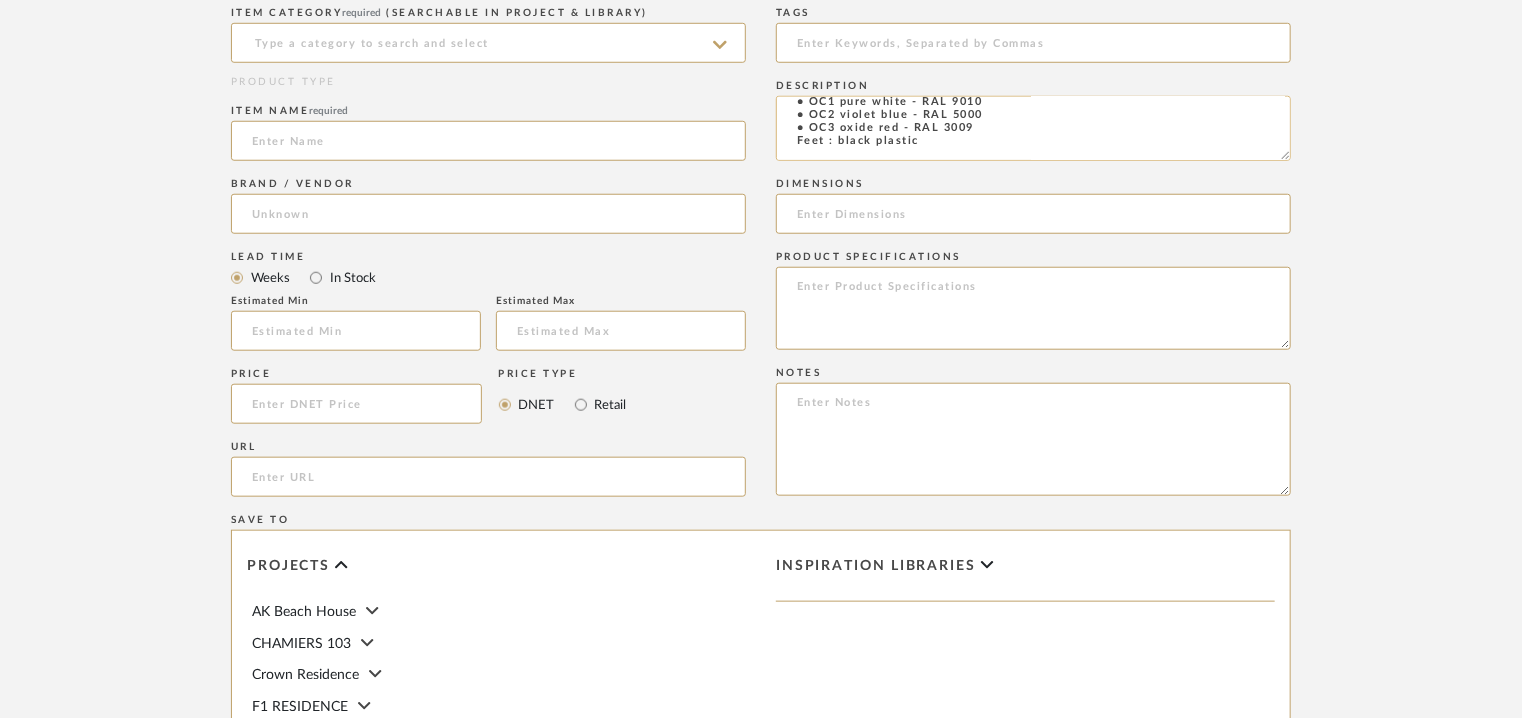 scroll, scrollTop: 0, scrollLeft: 0, axis: both 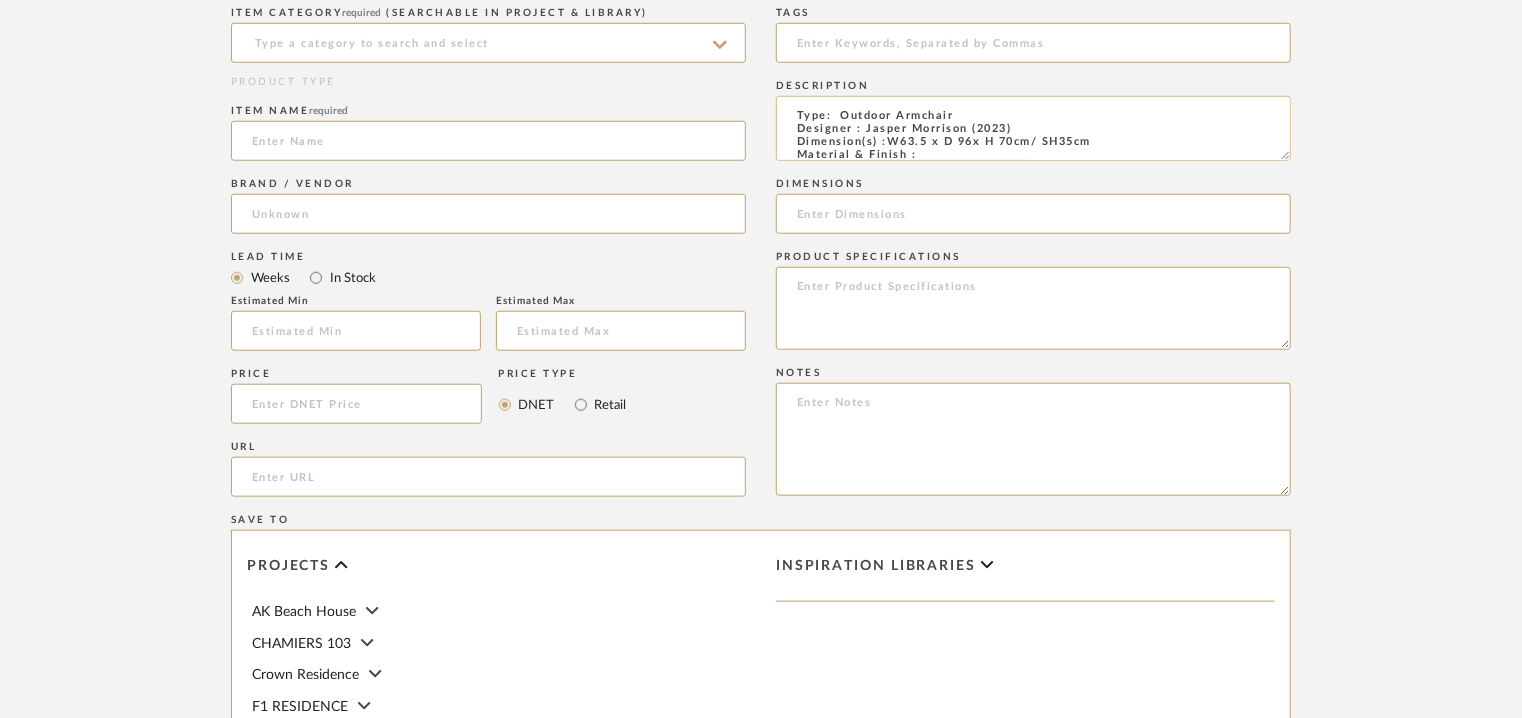 drag, startPoint x: 1097, startPoint y: 141, endPoint x: 892, endPoint y: 144, distance: 205.02196 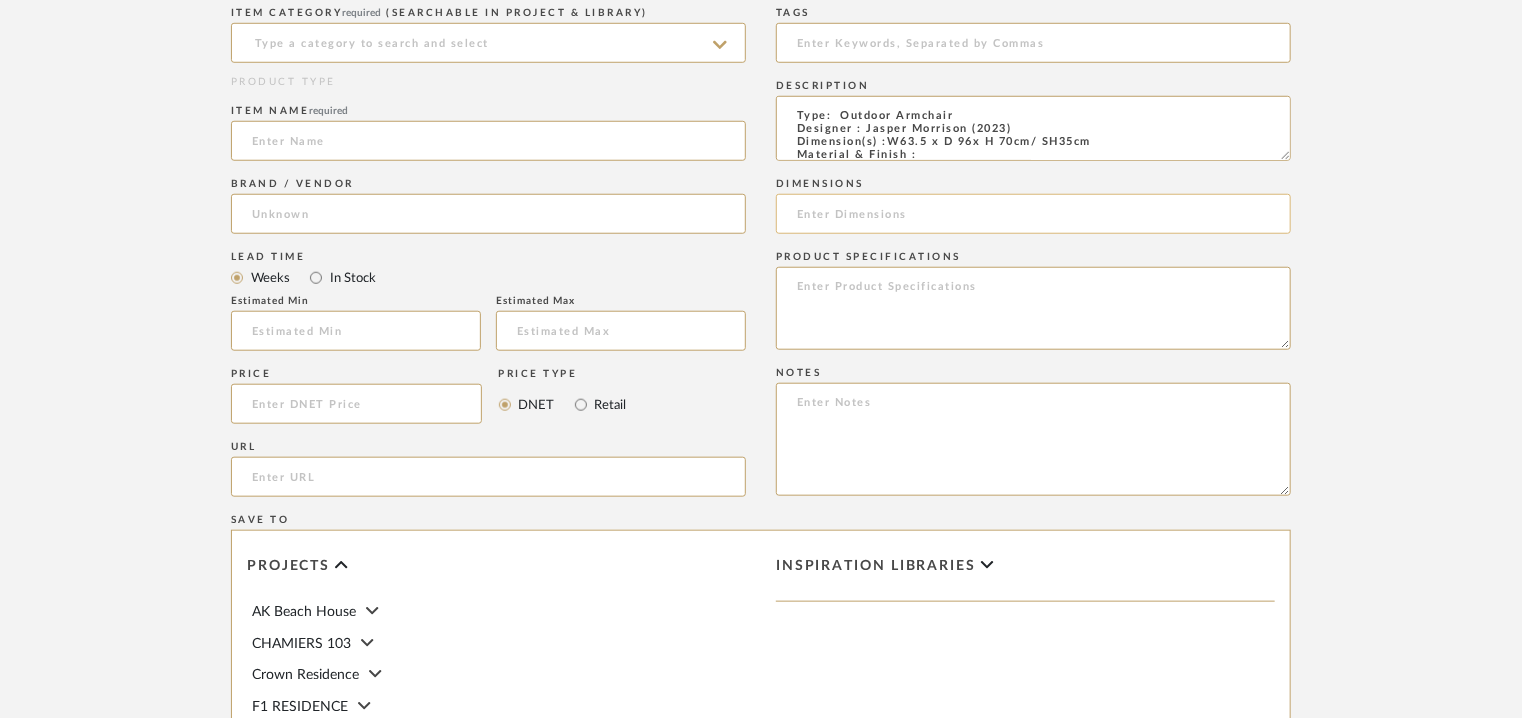 type on "Type:  Outdoor Armchair
Designer : Jasper Morrison (2023)
Dimension(s) :W63.5 x D 96x H 70cm/ SH35cm
Material & Finish :
Structure : AISI 304 stainless steel tube and flat bars with embossed
powder coating:
• OC1 pure white - RAL 9010
• OC2 violet blue - RAL 5000
• OC3 oxide red - RAL 3009
Feet : black plastic
Product Description : Relax armchair, consisting only of structural metal elements, whose armrests are provided with small cup holder trays.
The furniture of the outdoor collection is designed for covered outdoor spaces, such as verandas, balconies and terraces: when not used, it is recommended to put the appropriate protective cover on the products after their complete drying to prevent the accumulation of moisture
and formation of mould.
Additional information : Na.
Any other details: Collection : Lido" 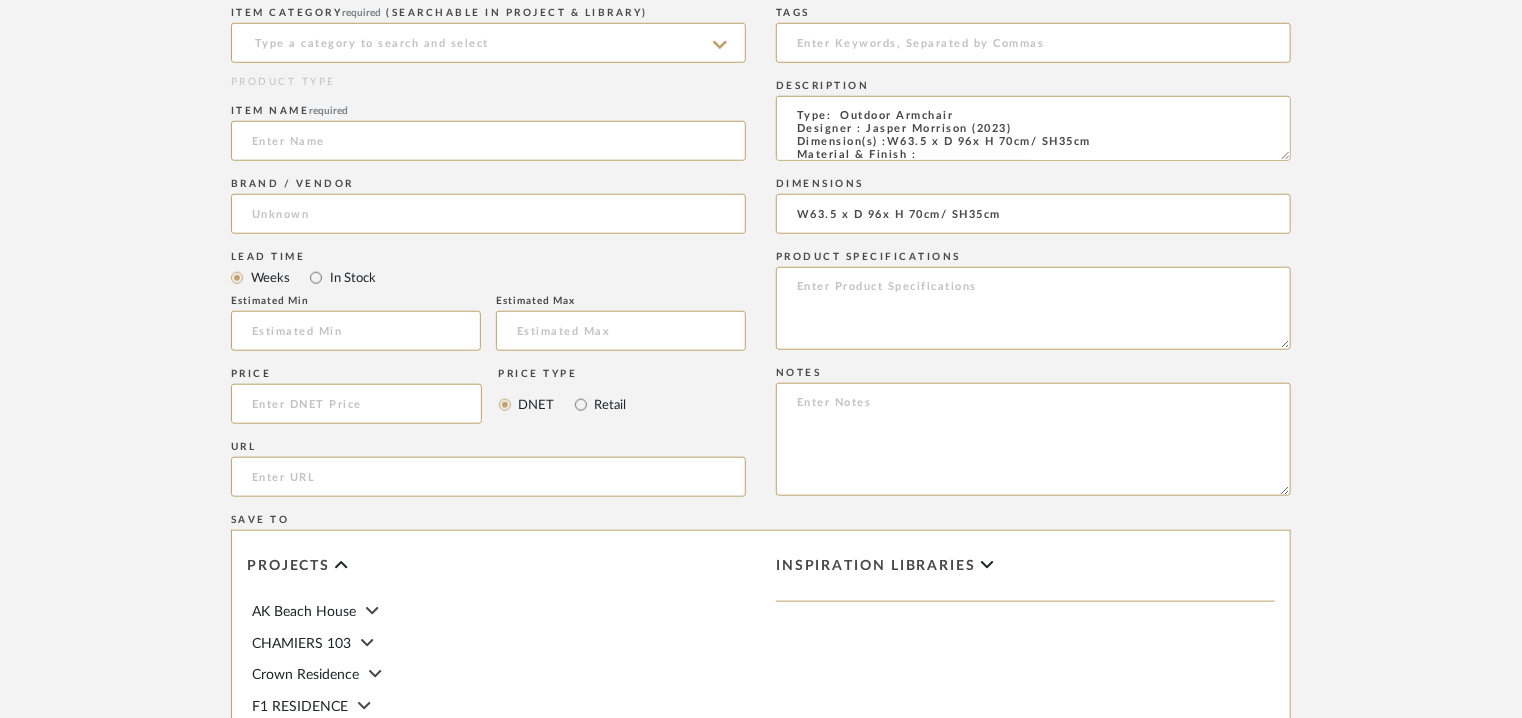 type on "W63.5 x D 96x H 70cm/ SH35cm" 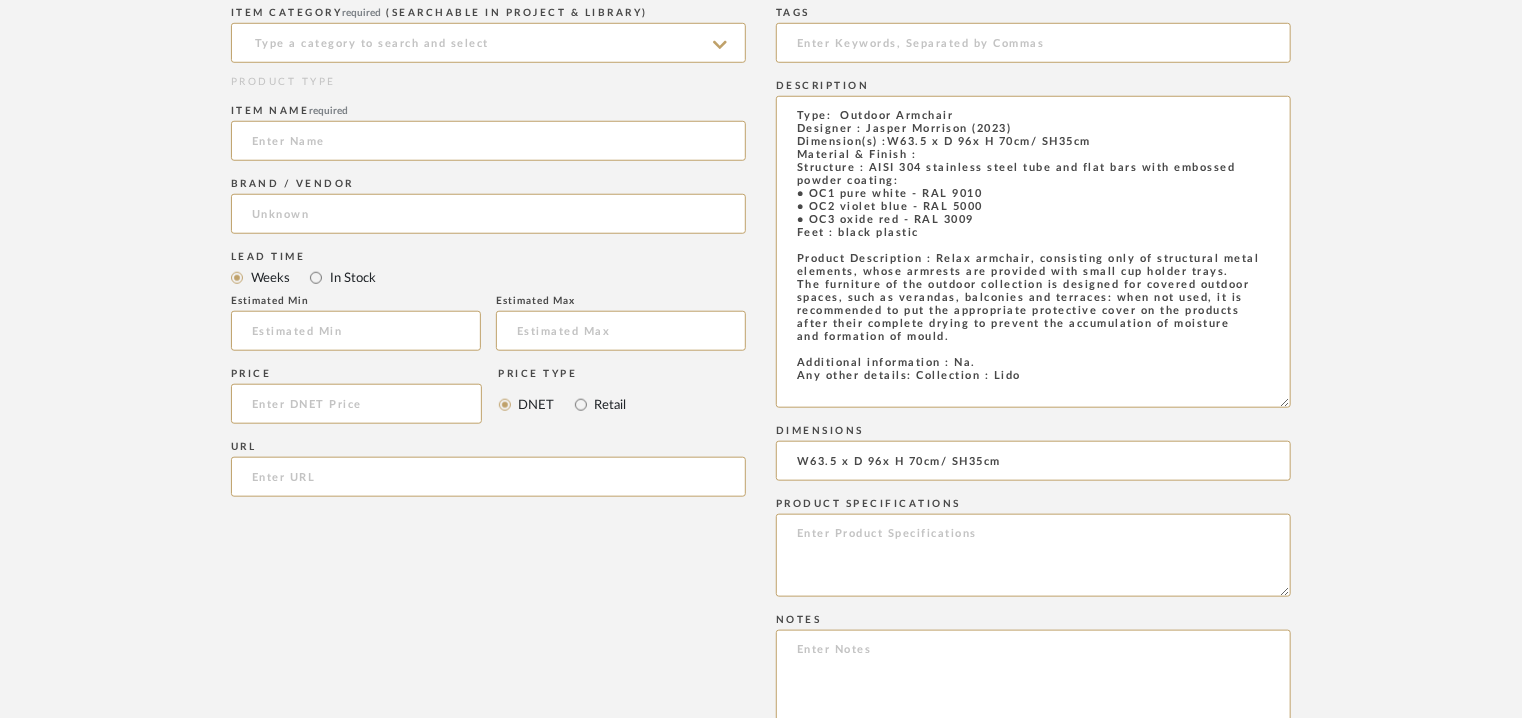 drag, startPoint x: 1281, startPoint y: 152, endPoint x: 1296, endPoint y: 528, distance: 376.29907 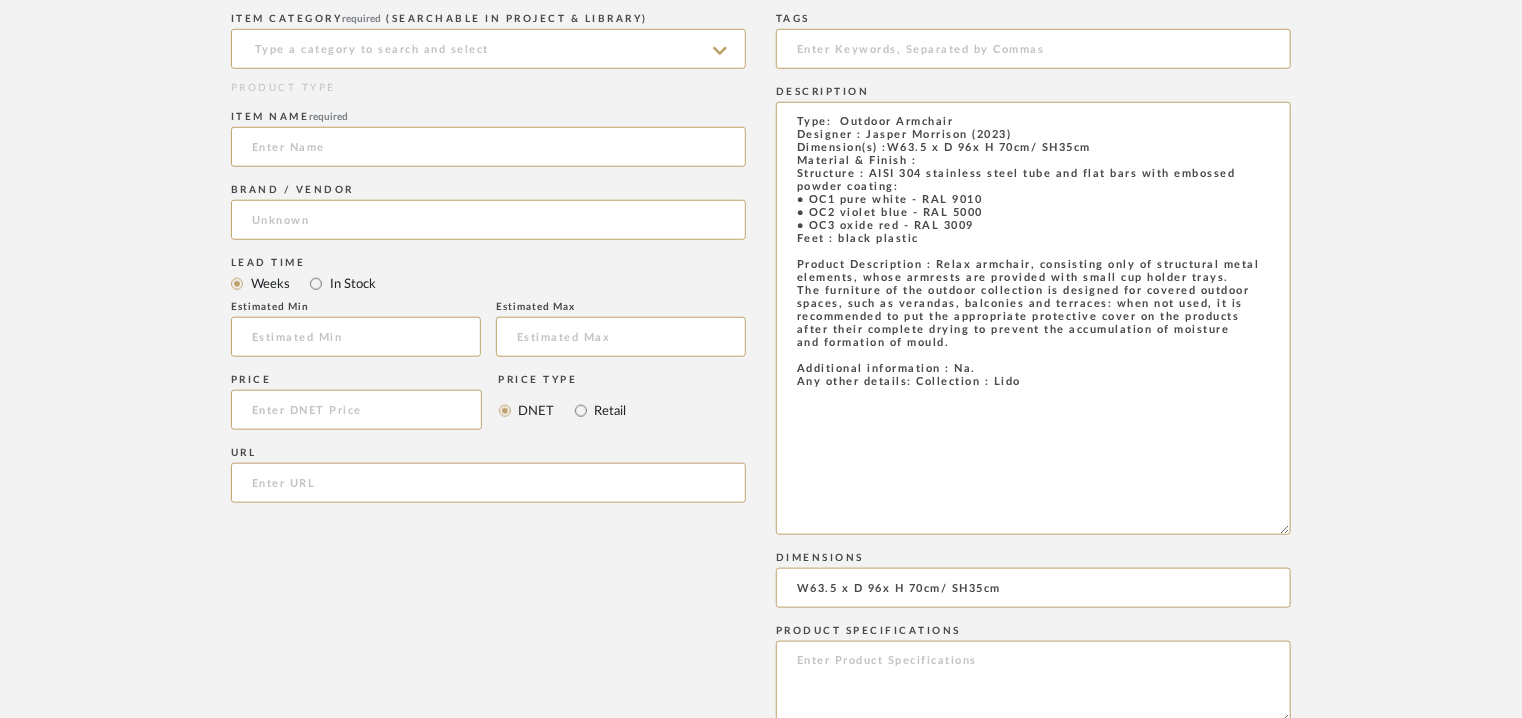 scroll, scrollTop: 0, scrollLeft: 0, axis: both 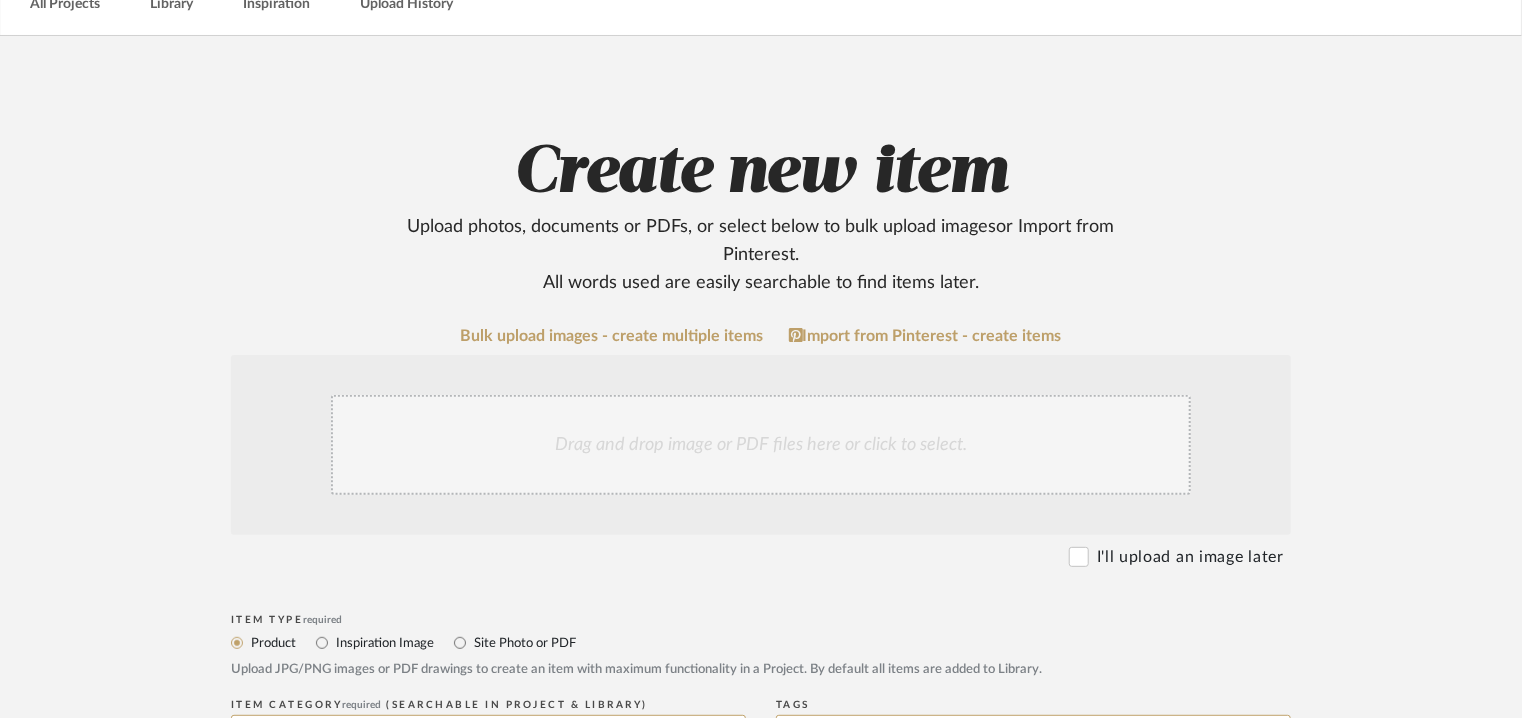 drag, startPoint x: 984, startPoint y: 381, endPoint x: 654, endPoint y: -87, distance: 572.6465 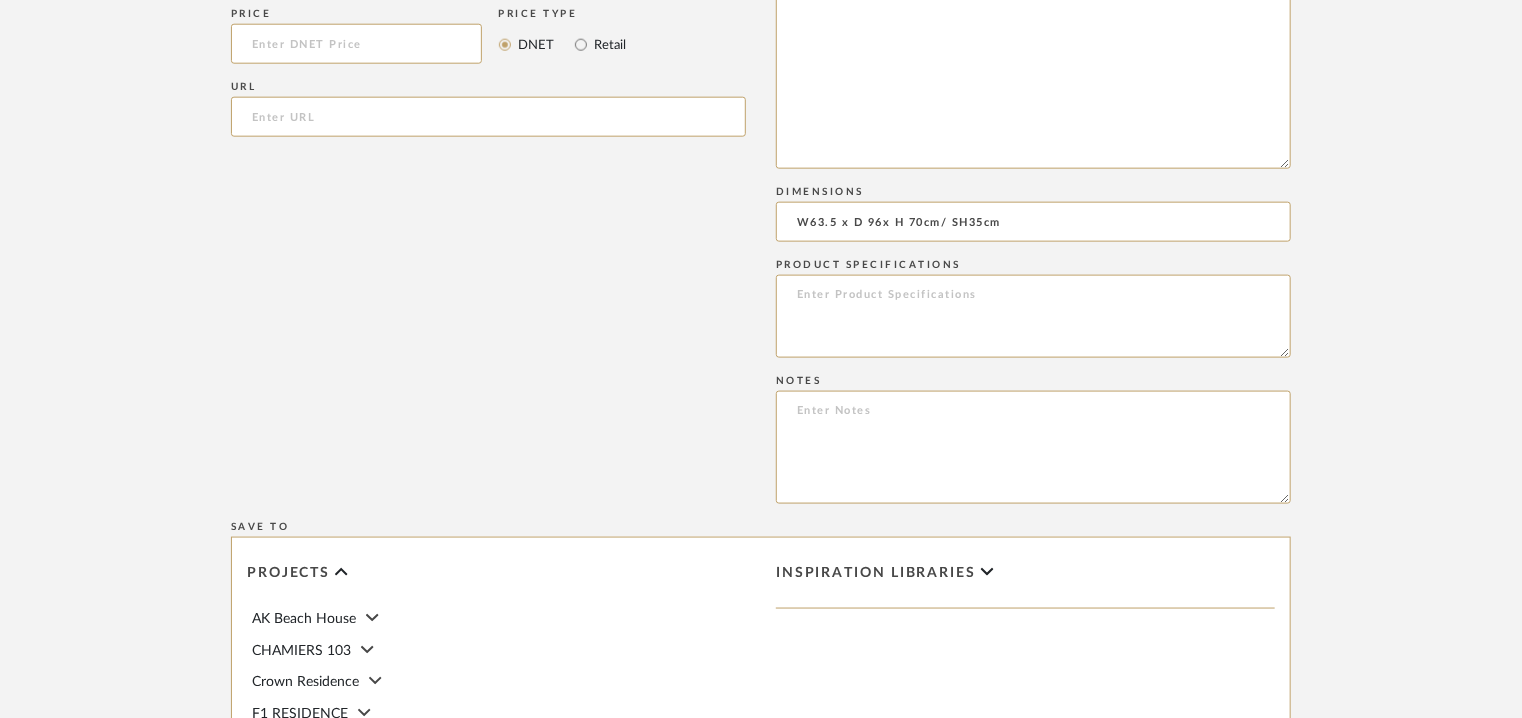 scroll, scrollTop: 1504, scrollLeft: 0, axis: vertical 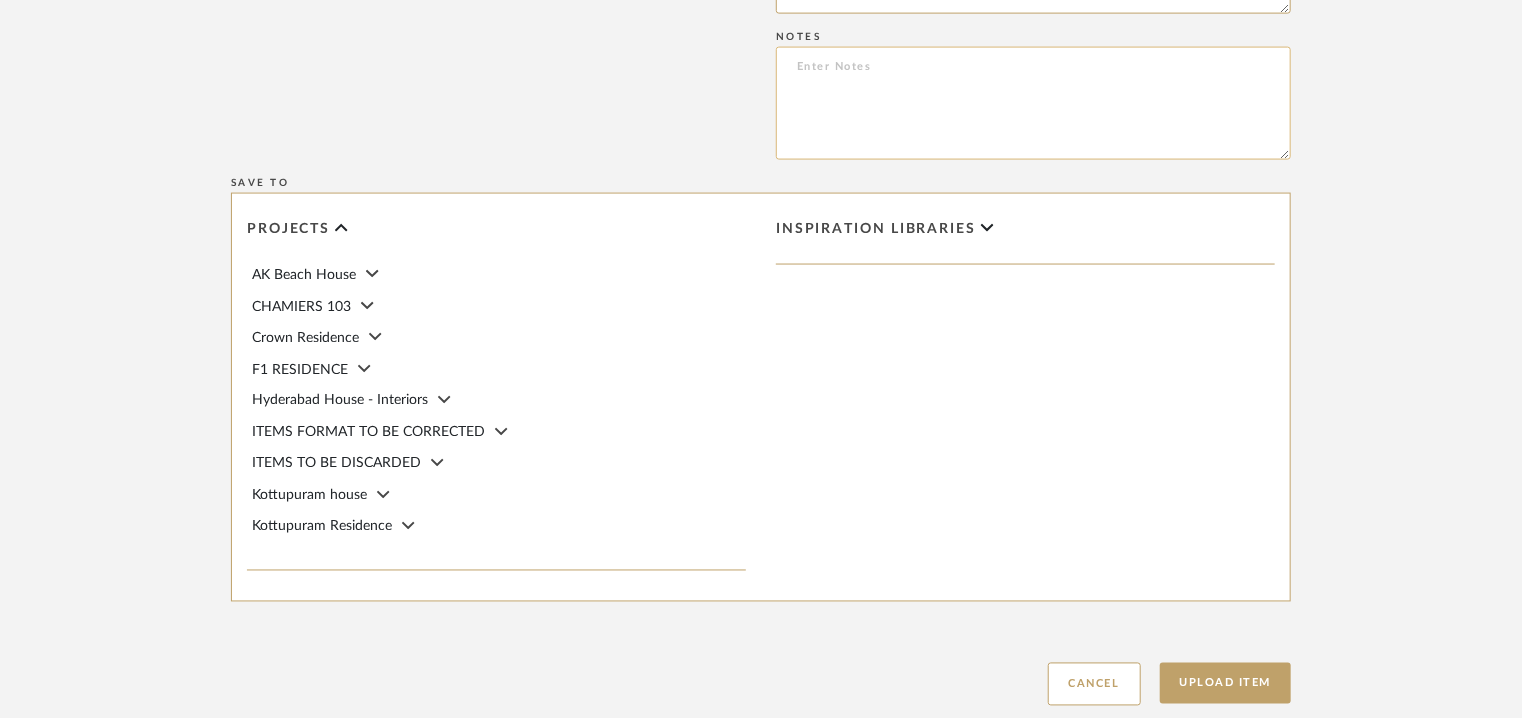 type 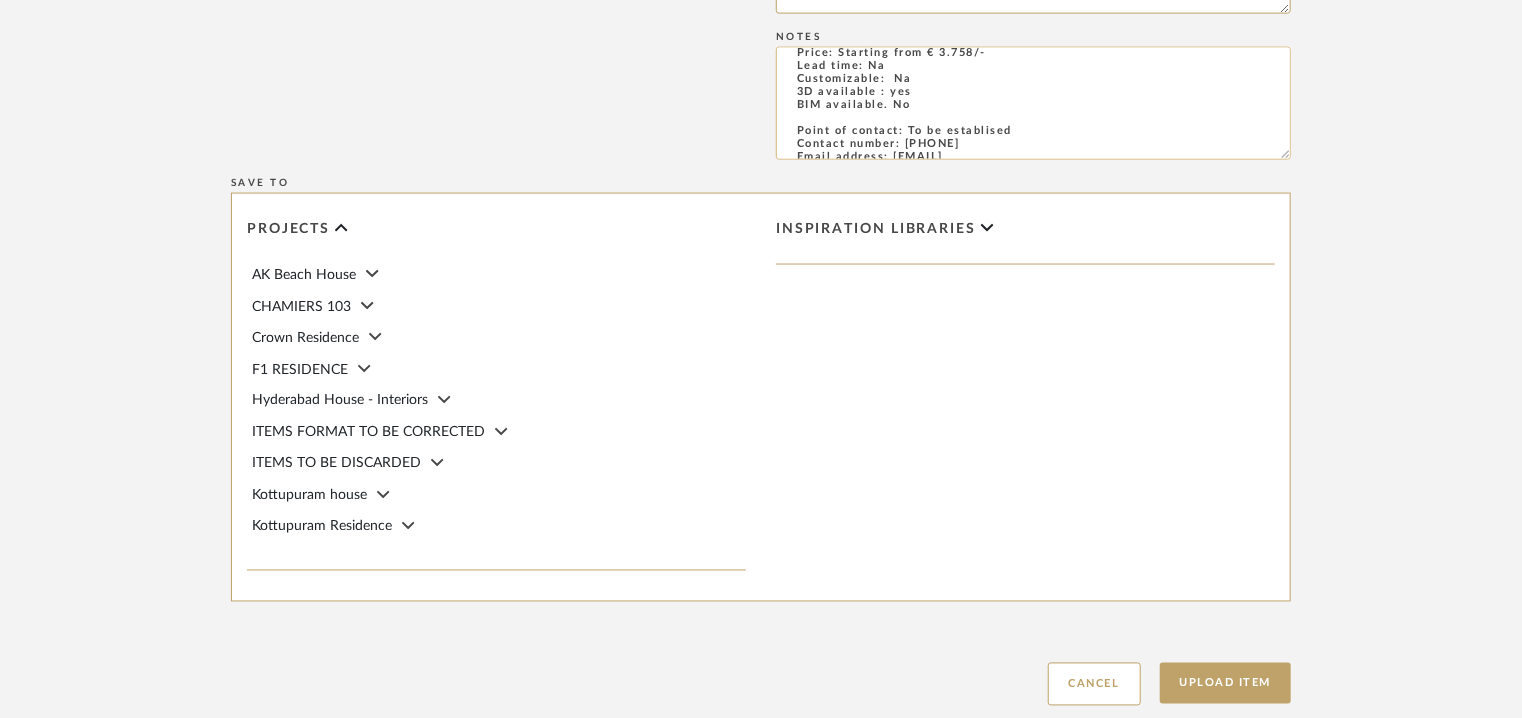 scroll, scrollTop: 0, scrollLeft: 0, axis: both 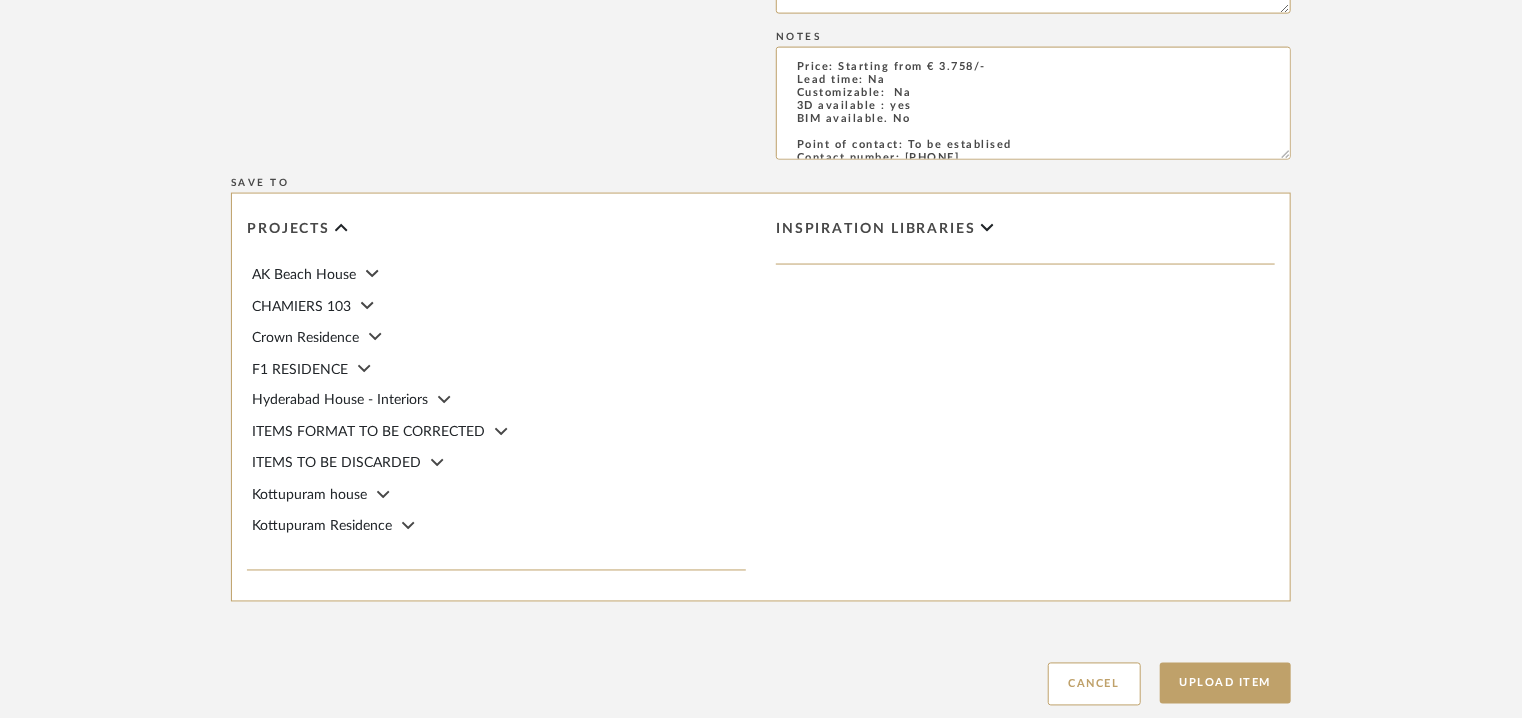 type on "Price: Starting from € 3.758/-
Lead time: Na
Customizable:  Na
3D available : yes
BIM available. No
Point of contact: To be establised
Contact number: [PHONE]
Email address: [EMAIL]
Address : Cappellini .
Cap Design S.p.A (Head office)
Via Luigi Busnelli 5, [CITY], [STATE]
Additional contact informtaion  : Store location
Monobrand DOS
SPAZIO CAPPELLINI MILANO
VIA BORGOGNA 8 | [CITY] [STATE] 20122" 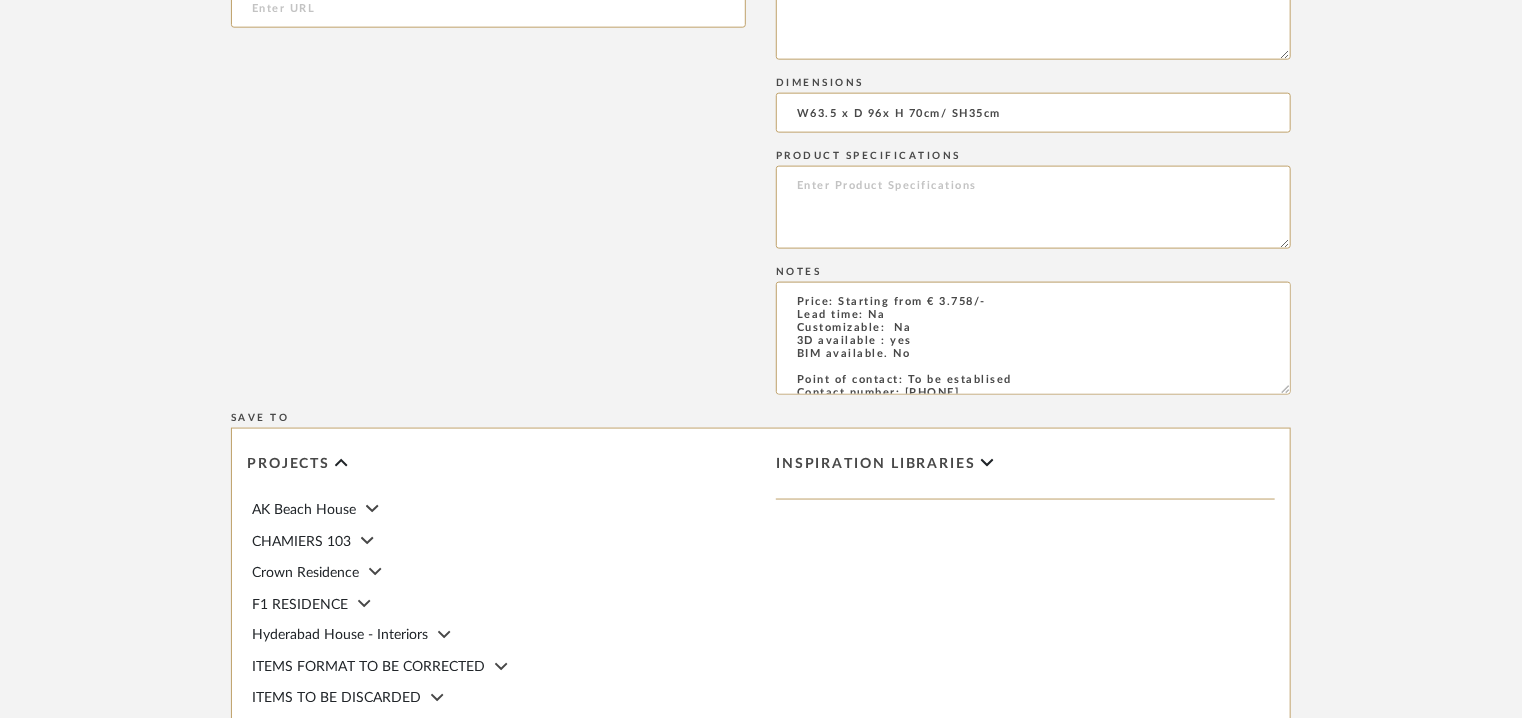 scroll, scrollTop: 1004, scrollLeft: 0, axis: vertical 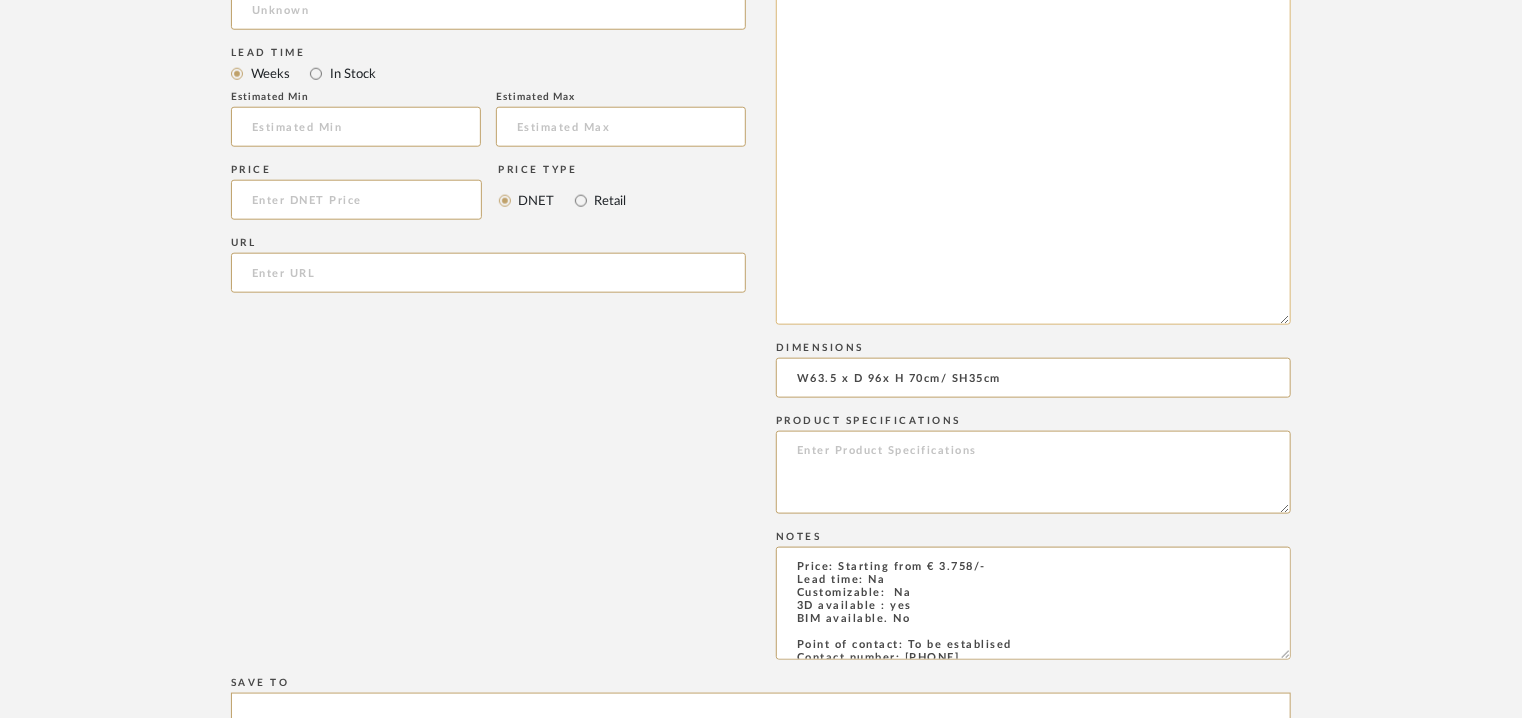click 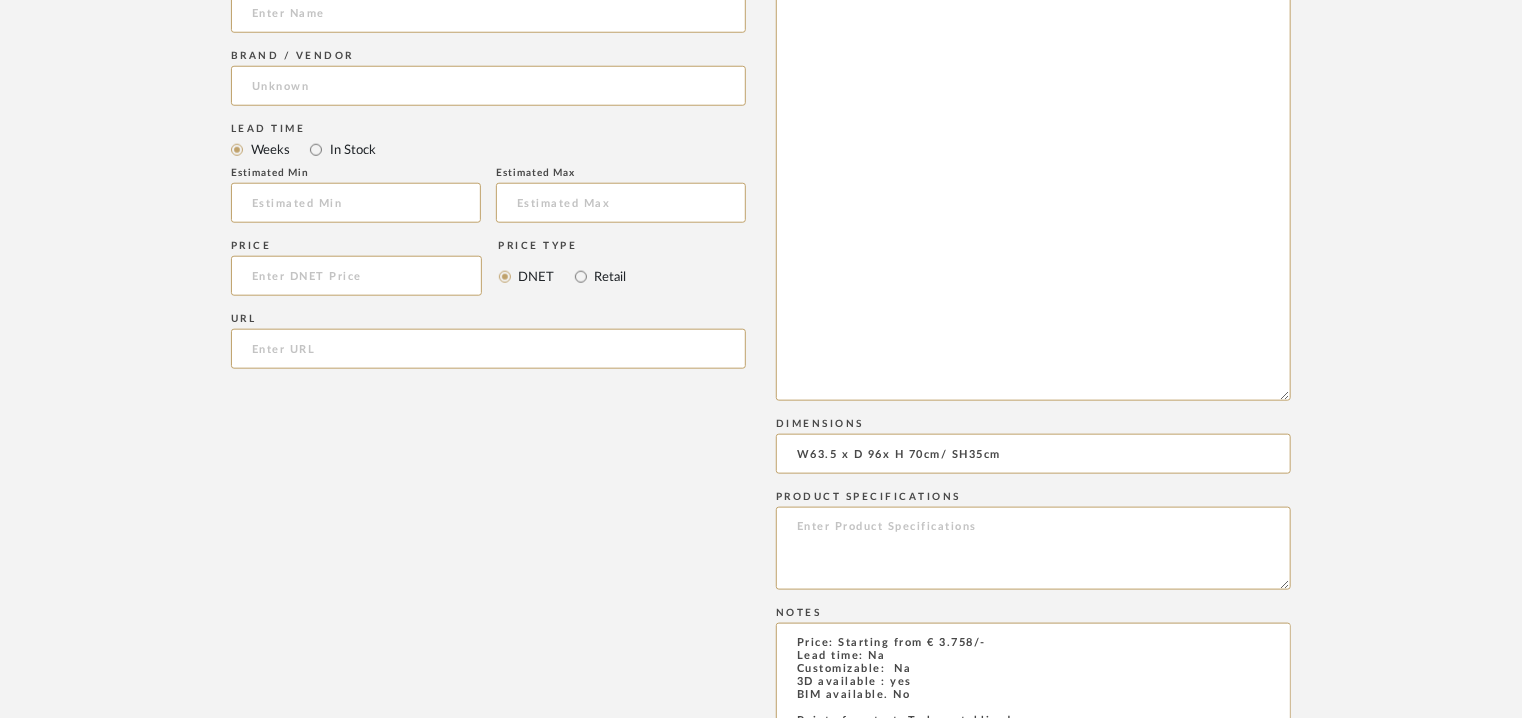 scroll, scrollTop: 804, scrollLeft: 0, axis: vertical 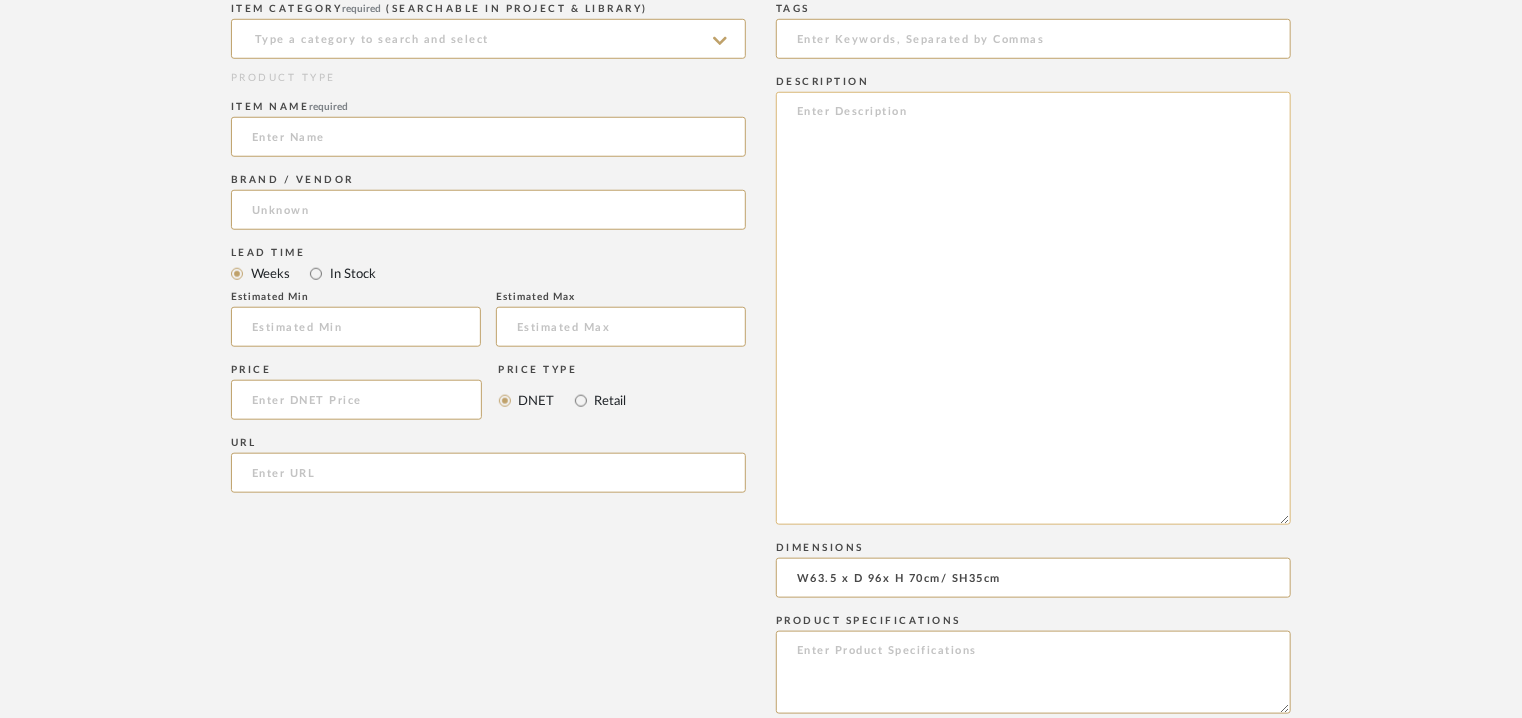 click 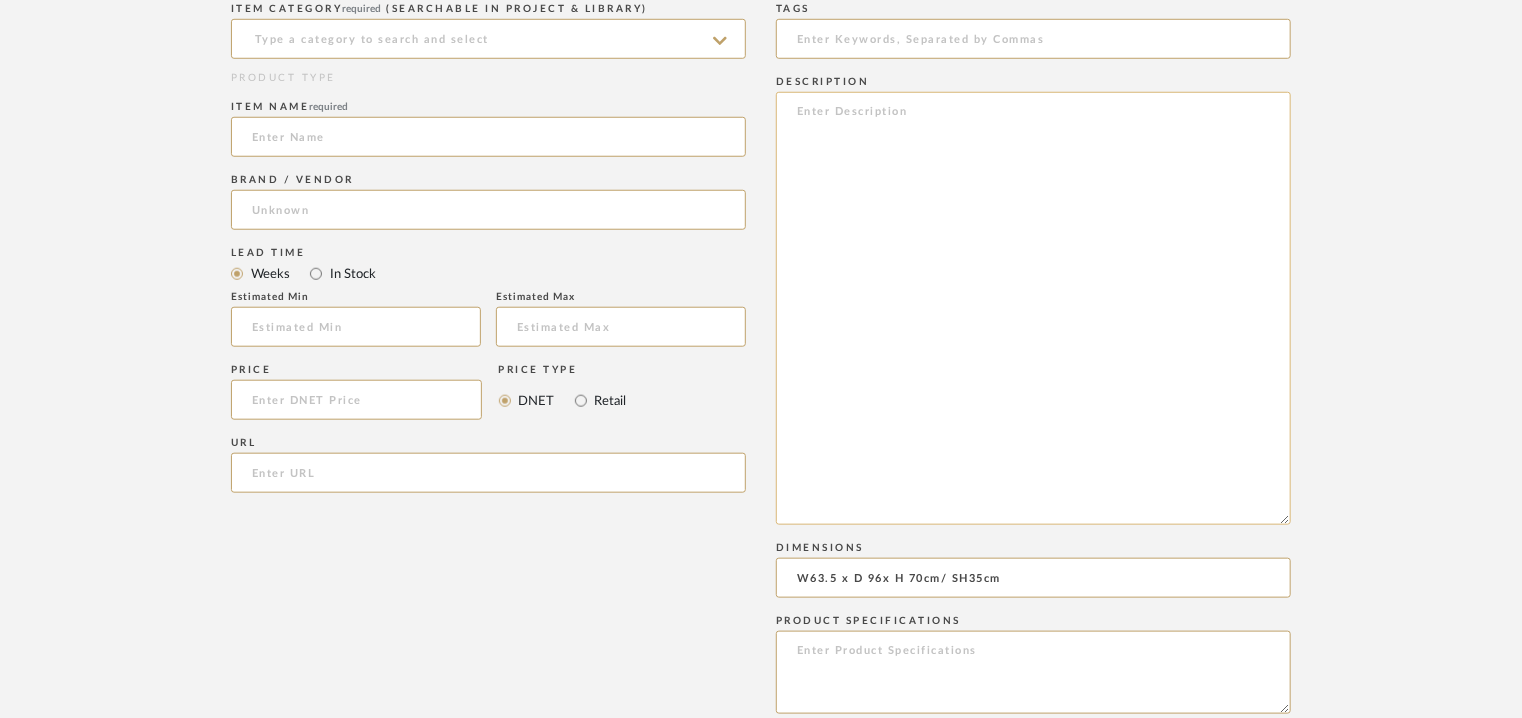 paste on "Type:  Outdoor Armchair
Designer : Jasper Morrison (2023)
Dimension(s) :W63.5 x D 96x H 70cm/ SH35cm
Material & Finish :
Structure : AISI 304 stainless steel tube and flat bars with embossed
powder coating:
• OC1 pure white - RAL 9010
• OC2 violet blue - RAL 5000
• OC3 oxide red - RAL 3009
Feet : black plastic
Product Description : Relax armchair, consisting only of structural metal elements, whose armrests are provided with small cup holder trays.
The furniture of the outdoor collection is designed for covered outdoor spaces, such as verandas, balconies and terraces: when not used, it is recommended to put the appropriate protective cover on the products after their complete drying to prevent the accumulation of moisture
and formation of mould.
Additional information : Na.
Any other details: Collection : Lido" 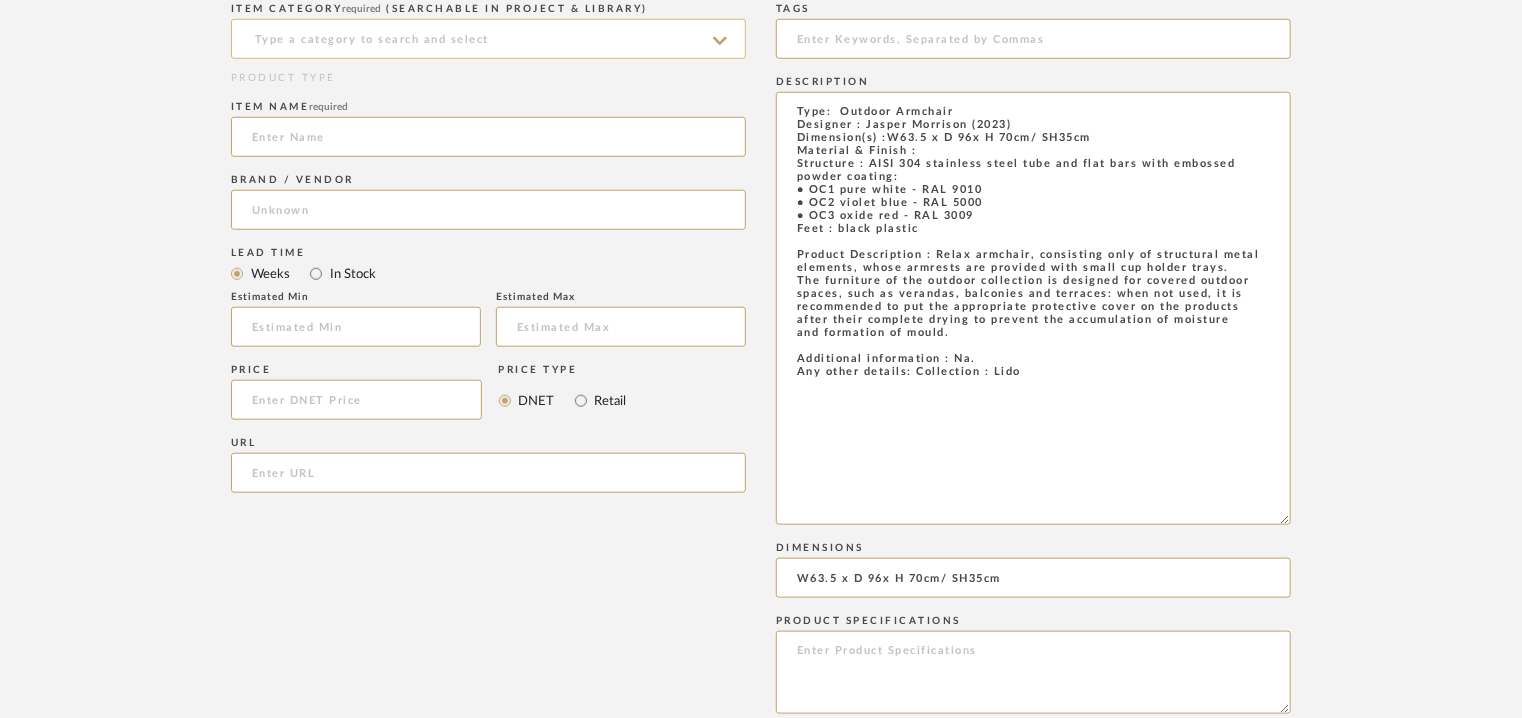 type on "Type:  Outdoor Armchair
Designer : Jasper Morrison (2023)
Dimension(s) :W63.5 x D 96x H 70cm/ SH35cm
Material & Finish :
Structure : AISI 304 stainless steel tube and flat bars with embossed
powder coating:
• OC1 pure white - RAL 9010
• OC2 violet blue - RAL 5000
• OC3 oxide red - RAL 3009
Feet : black plastic
Product Description : Relax armchair, consisting only of structural metal elements, whose armrests are provided with small cup holder trays.
The furniture of the outdoor collection is designed for covered outdoor spaces, such as verandas, balconies and terraces: when not used, it is recommended to put the appropriate protective cover on the products after their complete drying to prevent the accumulation of moisture
and formation of mould.
Additional information : Na.
Any other details: Collection : Lido" 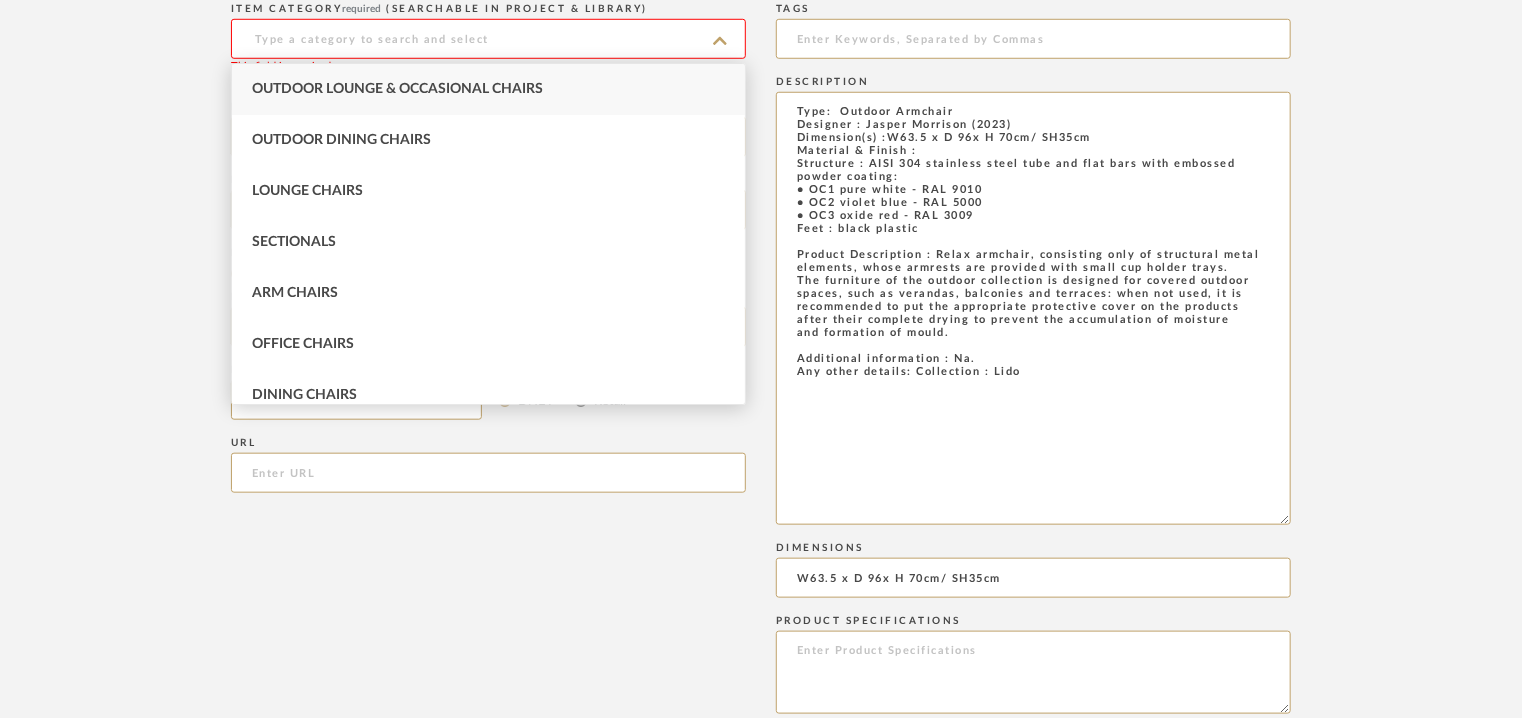 click on "Outdoor Lounge & Occasional Chairs" at bounding box center (397, 89) 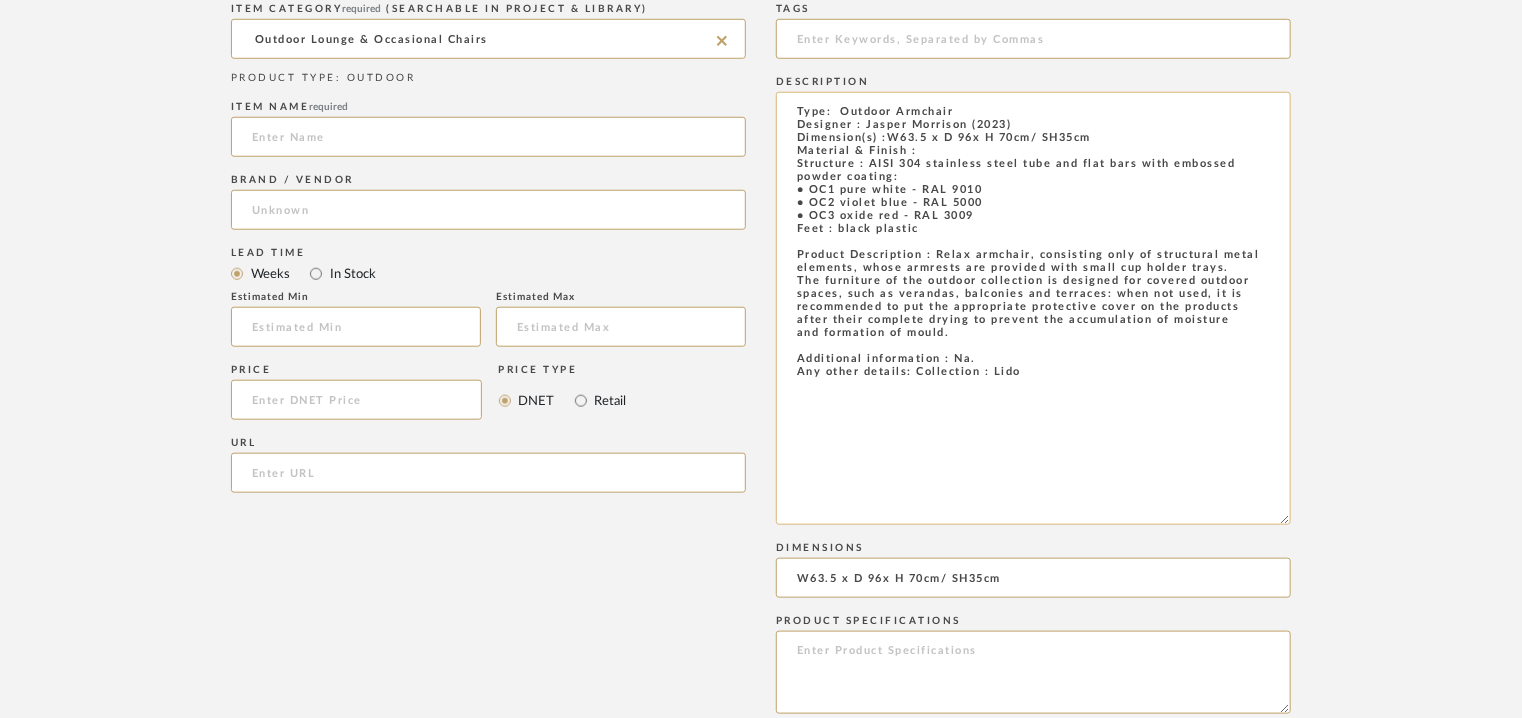click on "Type:  Outdoor Armchair
Designer : Jasper Morrison (2023)
Dimension(s) :W63.5 x D 96x H 70cm/ SH35cm
Material & Finish :
Structure : AISI 304 stainless steel tube and flat bars with embossed
powder coating:
• OC1 pure white - RAL 9010
• OC2 violet blue - RAL 5000
• OC3 oxide red - RAL 3009
Feet : black plastic
Product Description : Relax armchair, consisting only of structural metal elements, whose armrests are provided with small cup holder trays.
The furniture of the outdoor collection is designed for covered outdoor spaces, such as verandas, balconies and terraces: when not used, it is recommended to put the appropriate protective cover on the products after their complete drying to prevent the accumulation of moisture
and formation of mould.
Additional information : Na.
Any other details: Collection : Lido" 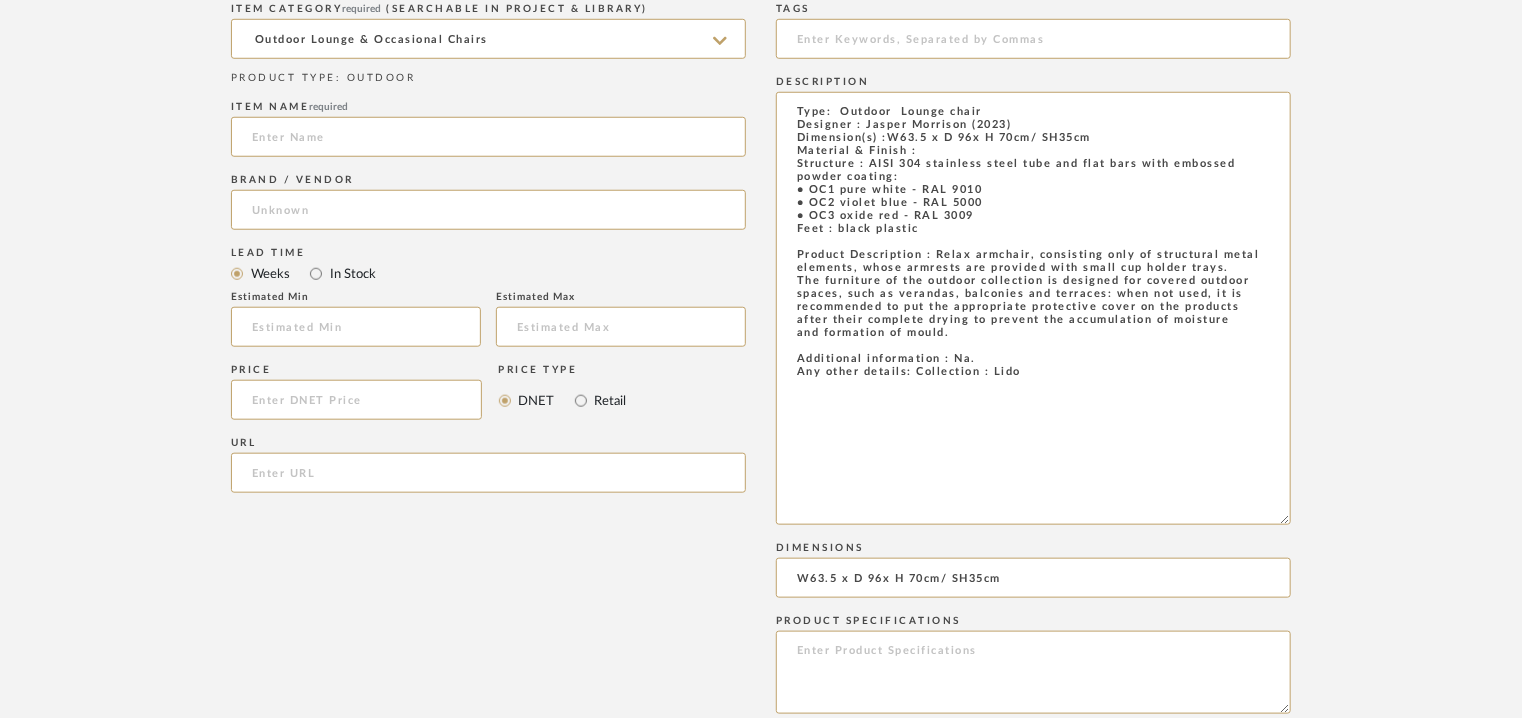 type on "Type:  Outdoor  Lounge chair
Designer : Jasper Morrison (2023)
Dimension(s) :W63.5 x D 96x H 70cm/ SH35cm
Material & Finish :
Structure : AISI 304 stainless steel tube and flat bars with embossed
powder coating:
• OC1 pure white - RAL 9010
• OC2 violet blue - RAL 5000
• OC3 oxide red - RAL 3009
Feet : black plastic
Product Description : Relax armchair, consisting only of structural metal elements, whose armrests are provided with small cup holder trays.
The furniture of the outdoor collection is designed for covered outdoor spaces, such as verandas, balconies and terraces: when not used, it is recommended to put the appropriate protective cover on the products after their complete drying to prevent the accumulation of moisture
and formation of mould.
Additional information : Na.
Any other details: Collection : Lido" 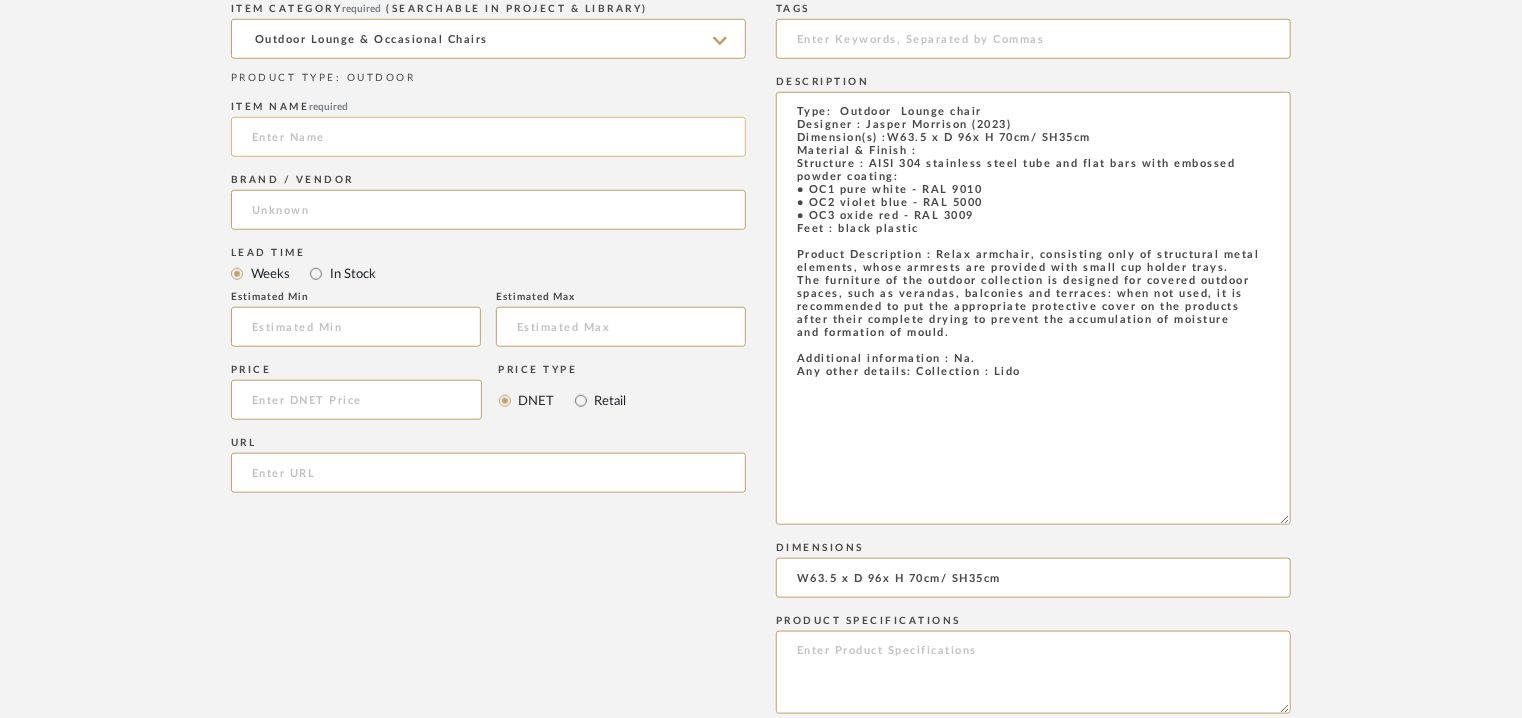 click 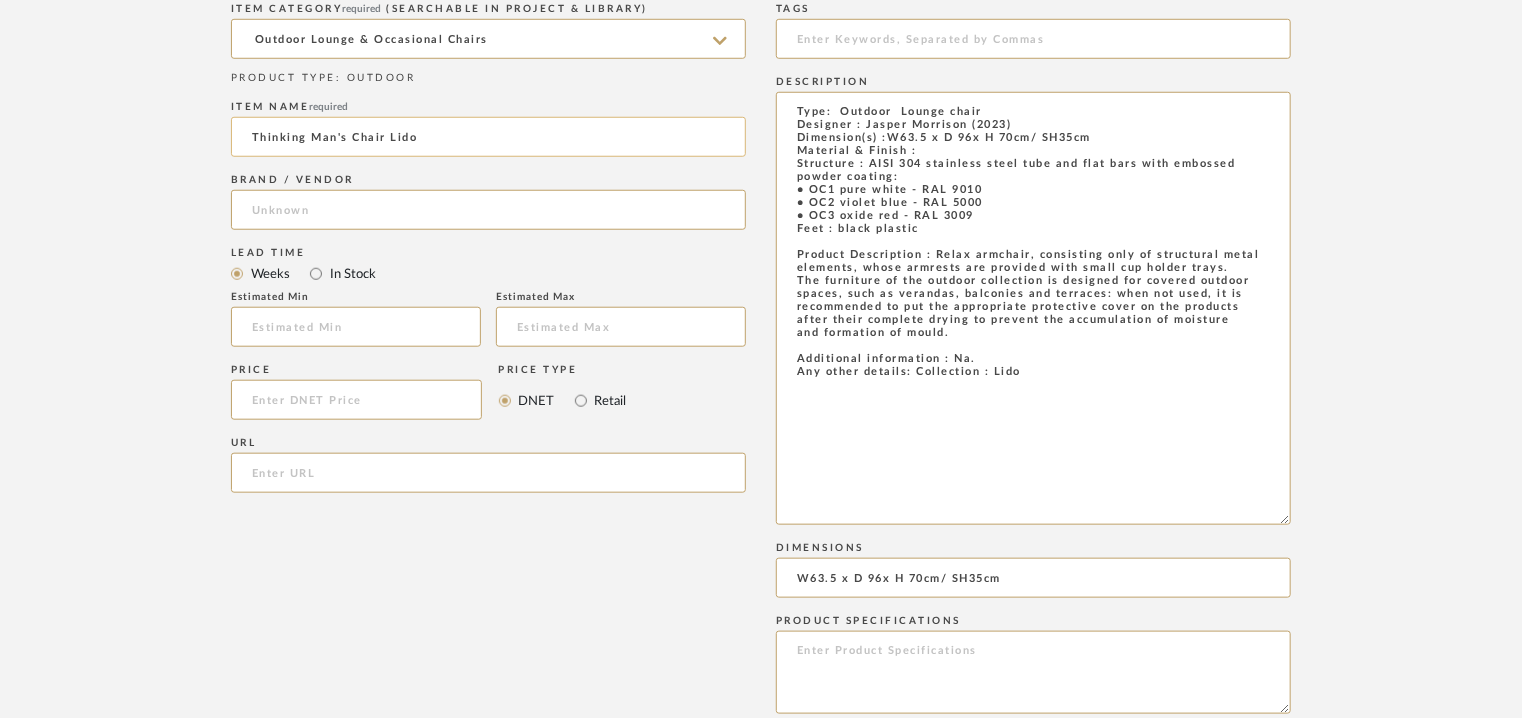 click on "Thinking Man's Chair Lido" 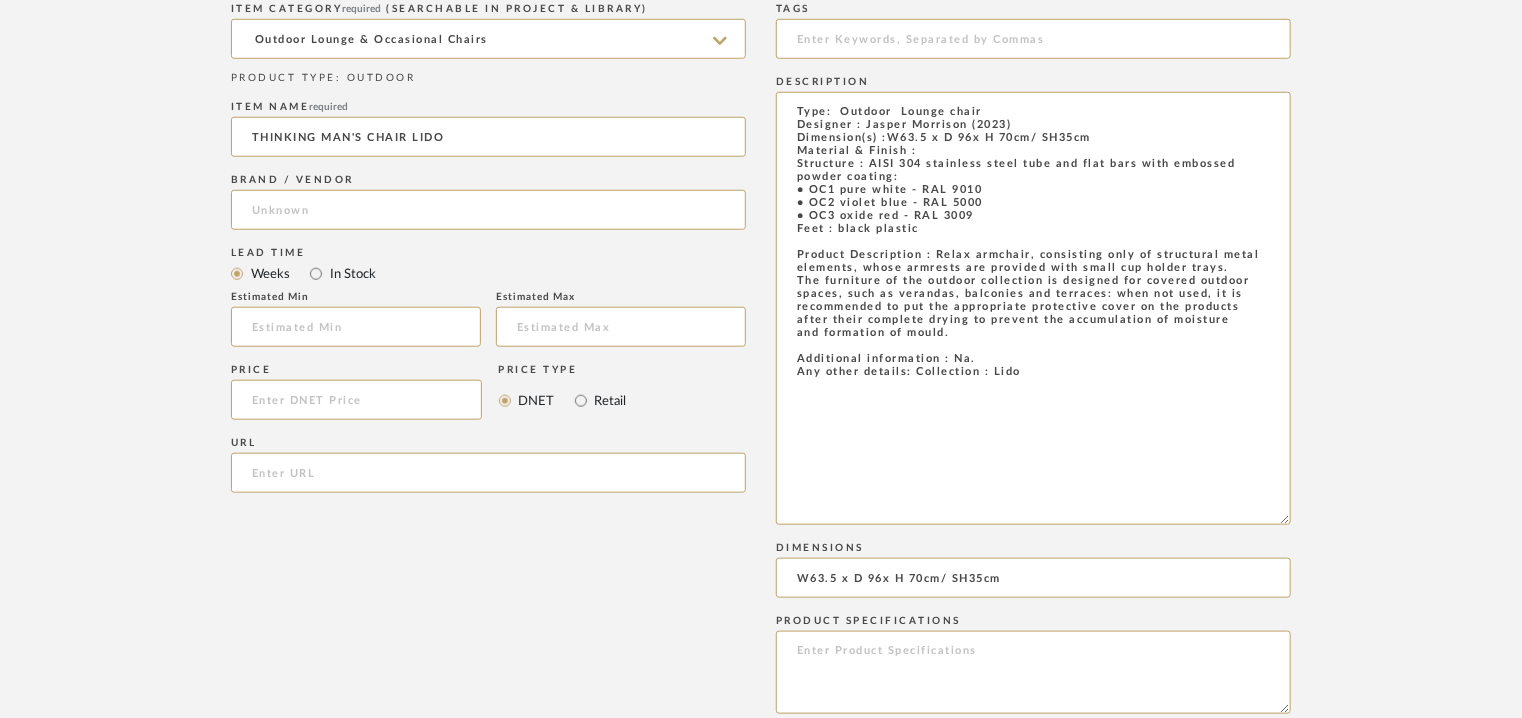 type on "THINKING MAN'S CHAIR LIDO" 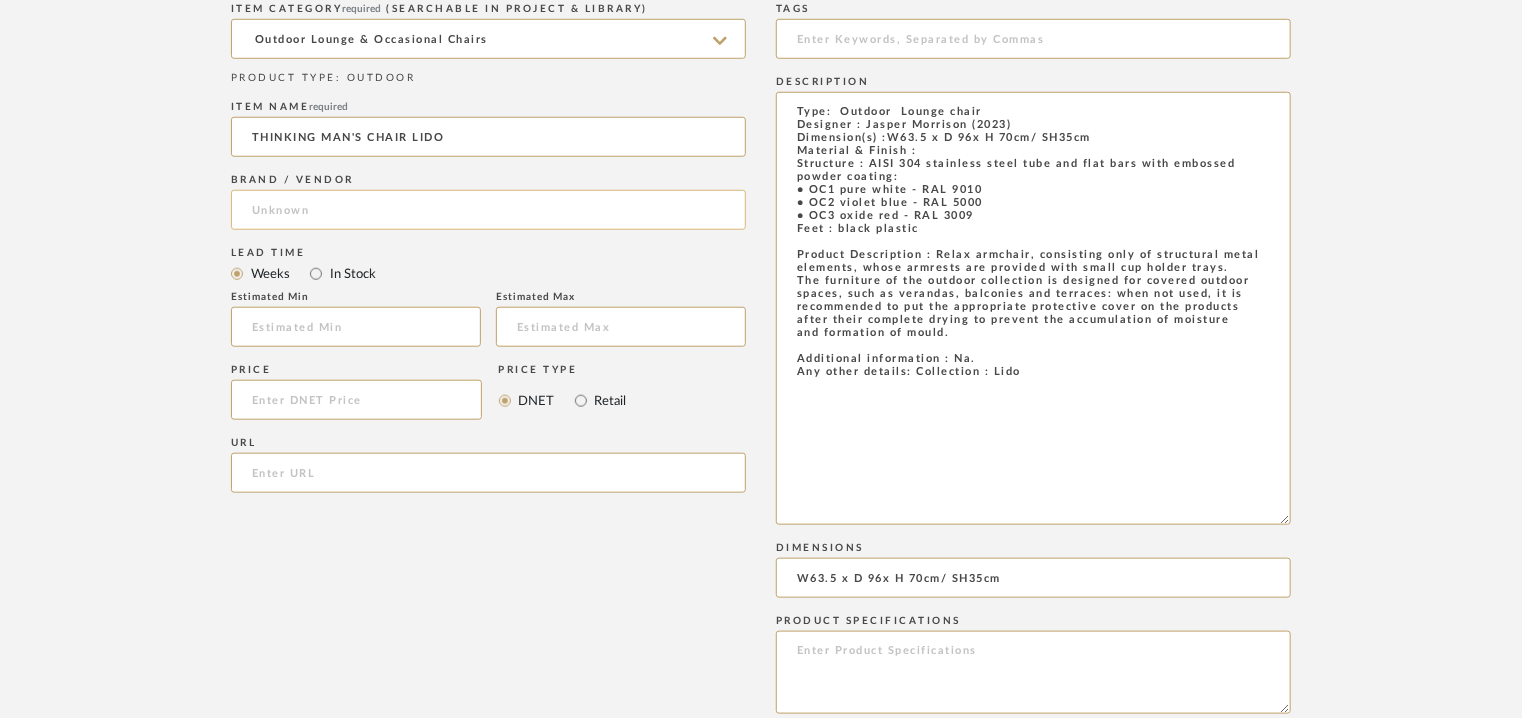drag, startPoint x: 320, startPoint y: 214, endPoint x: 319, endPoint y: 203, distance: 11.045361 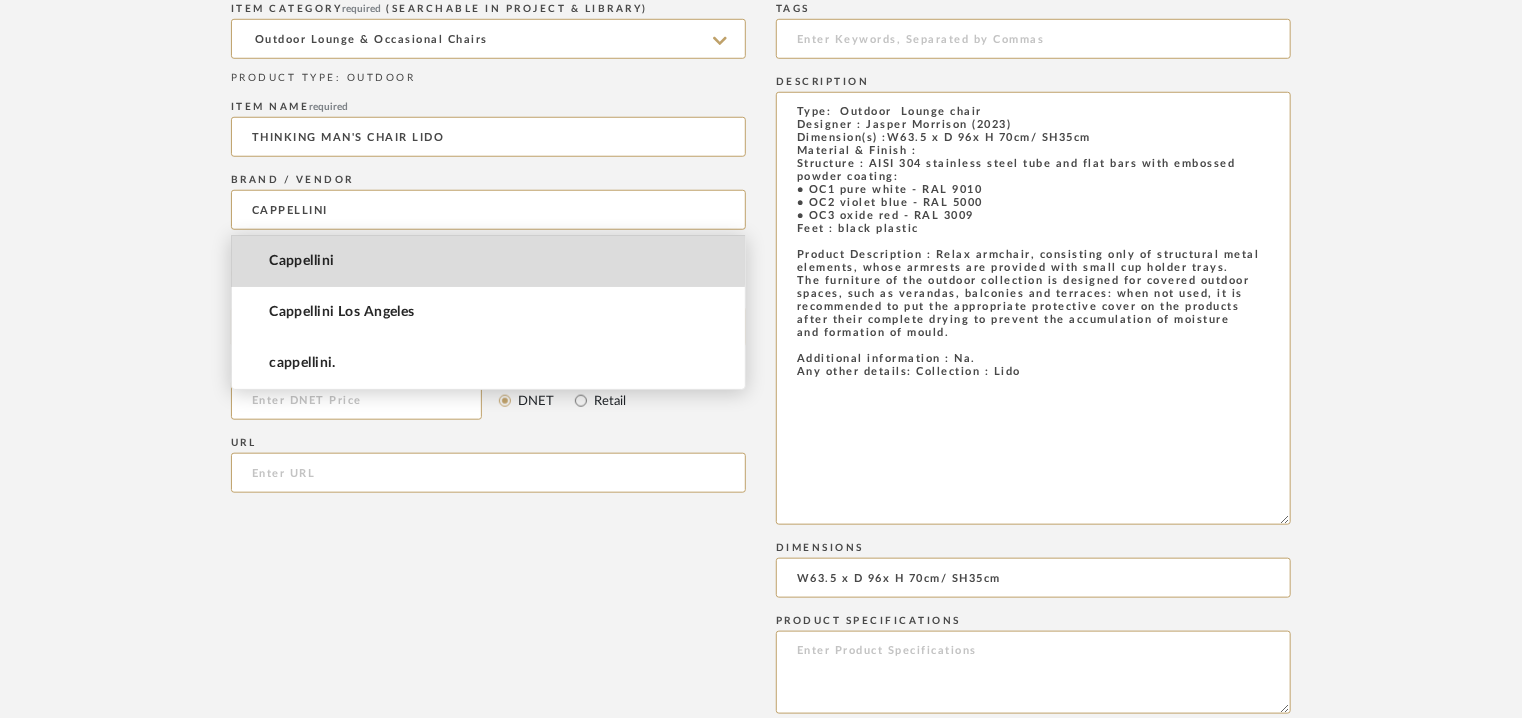 click on "Cappellini" at bounding box center (301, 261) 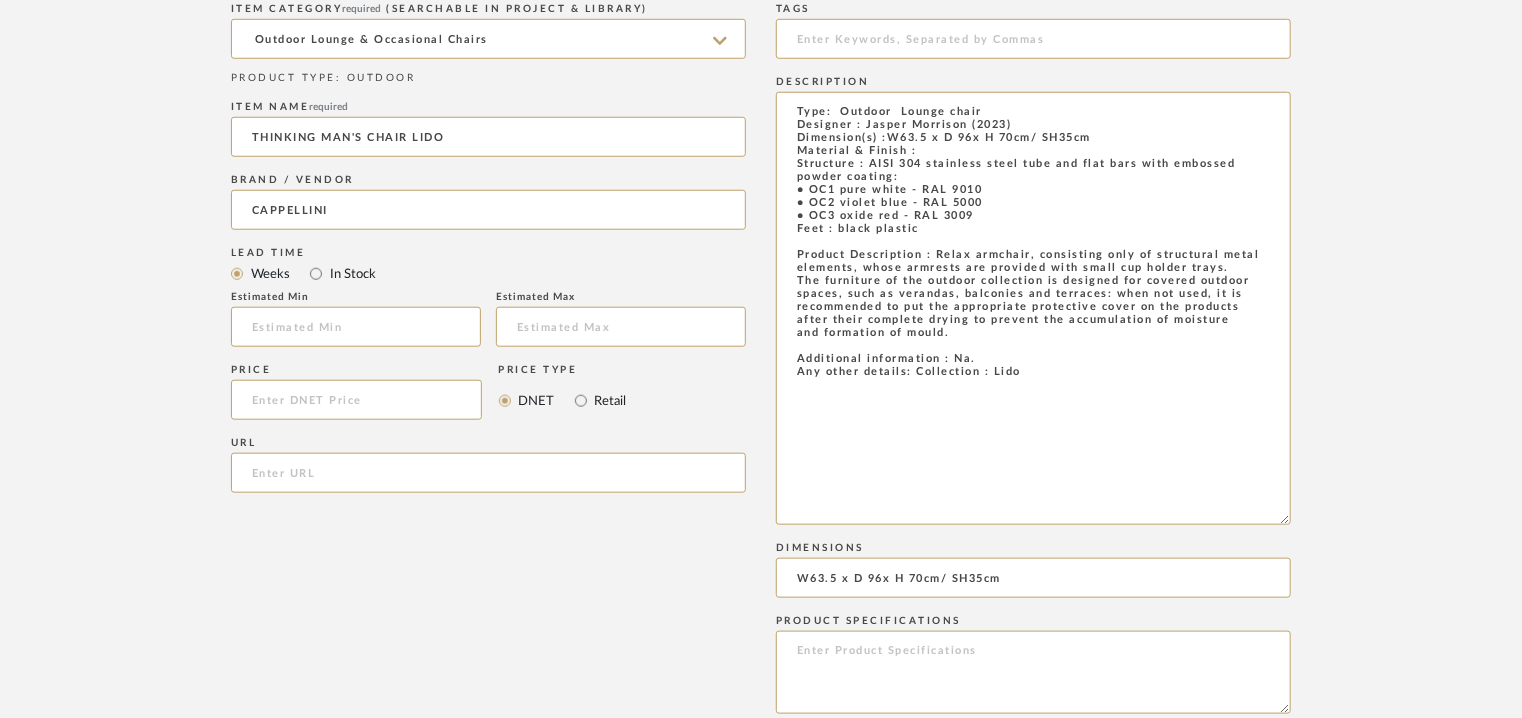 type on "Cappellini" 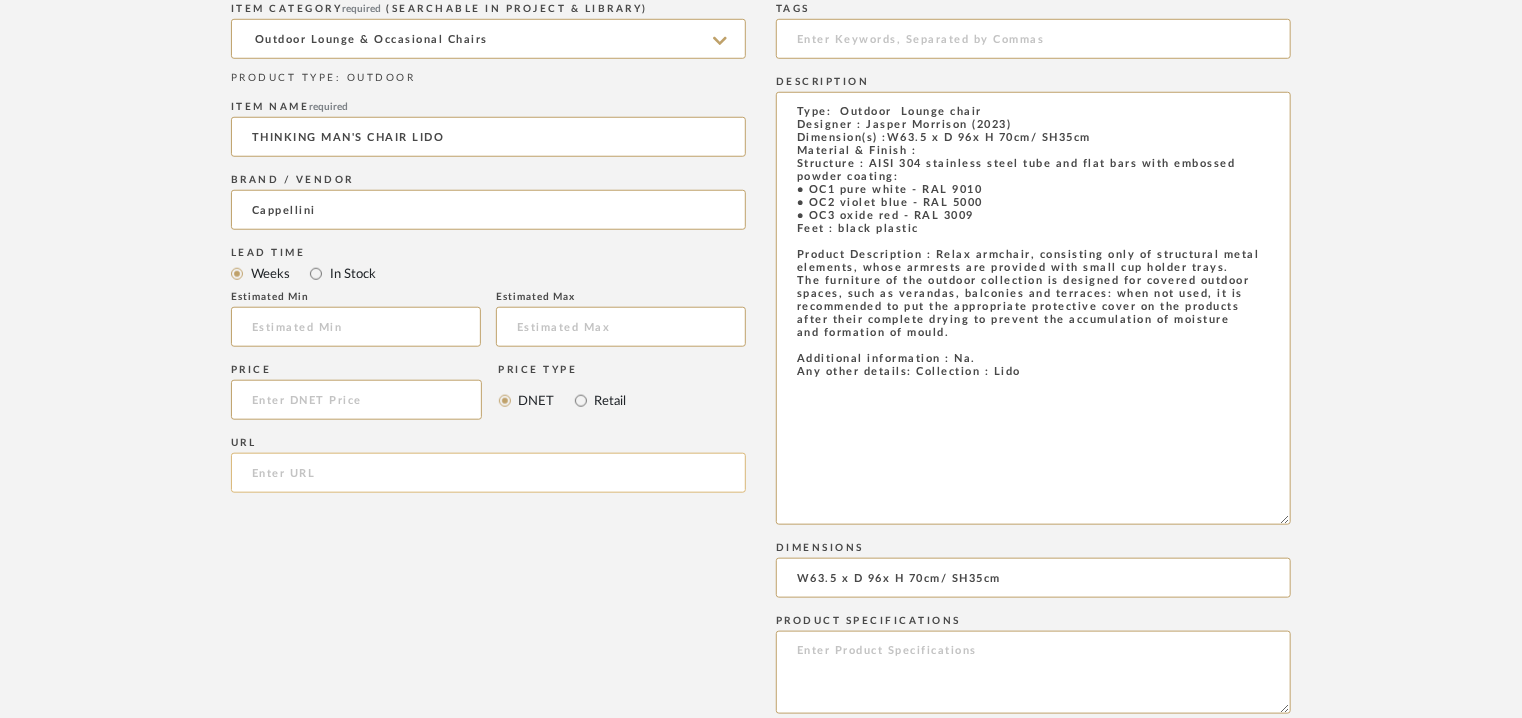 click 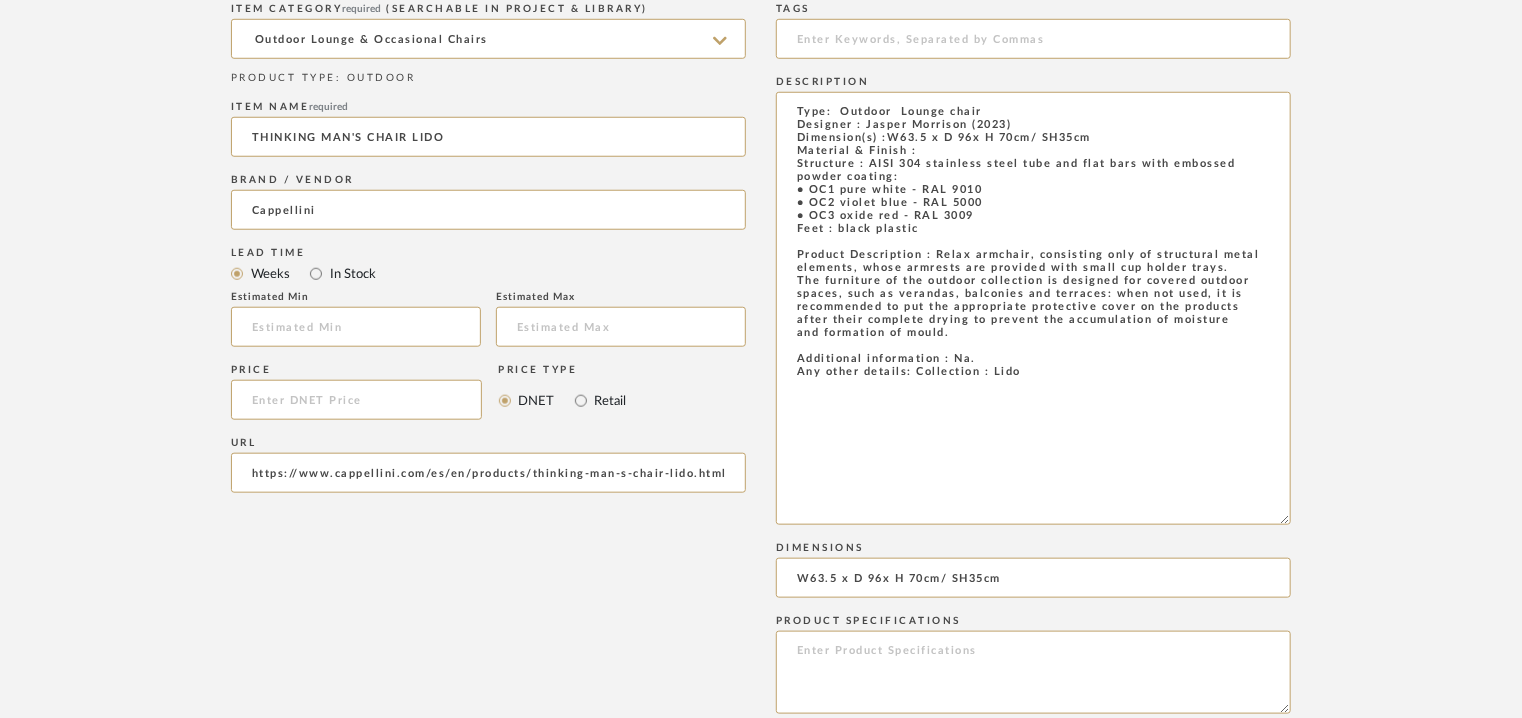 scroll, scrollTop: 0, scrollLeft: 226, axis: horizontal 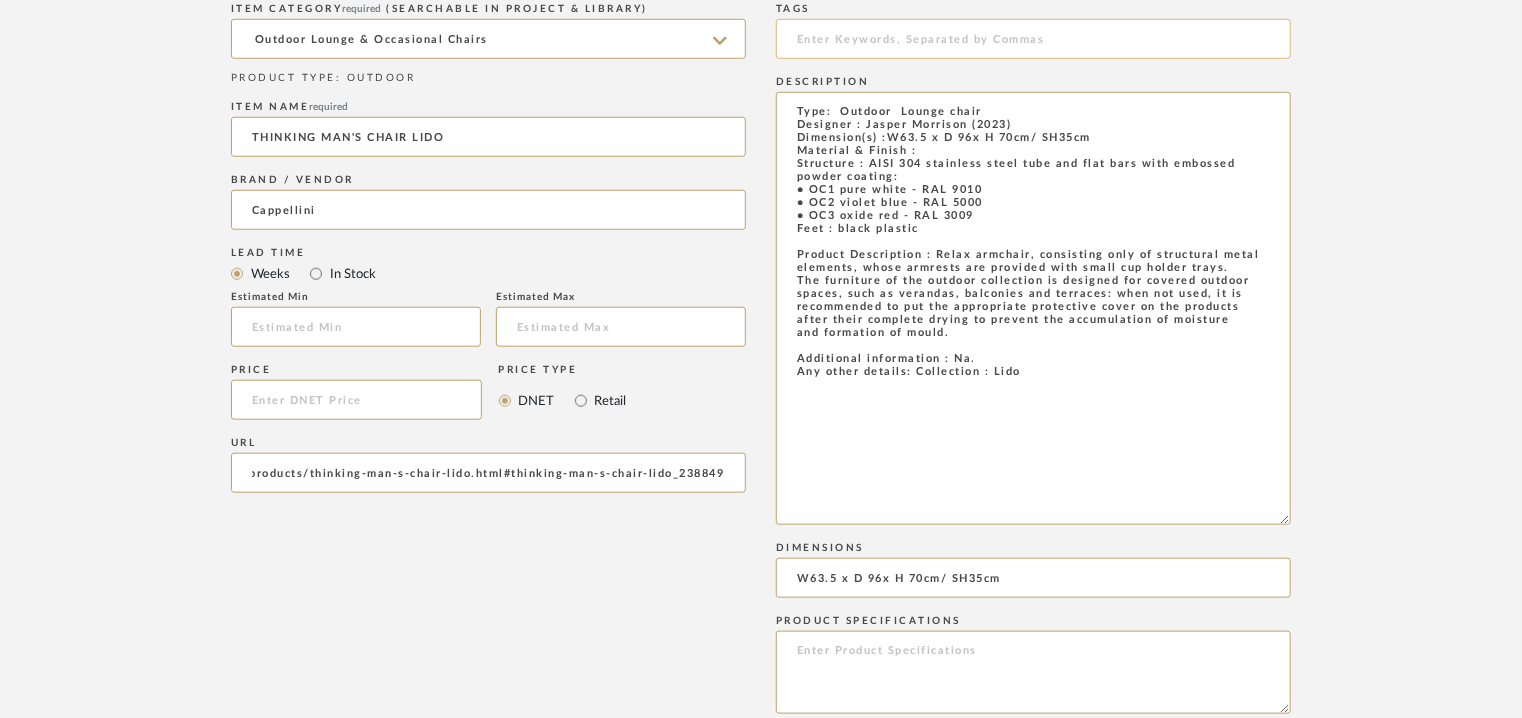type on "https://www.cappellini.com/es/en/products/thinking-man-s-chair-lido.html#thinking-man-s-chair-lido_238849" 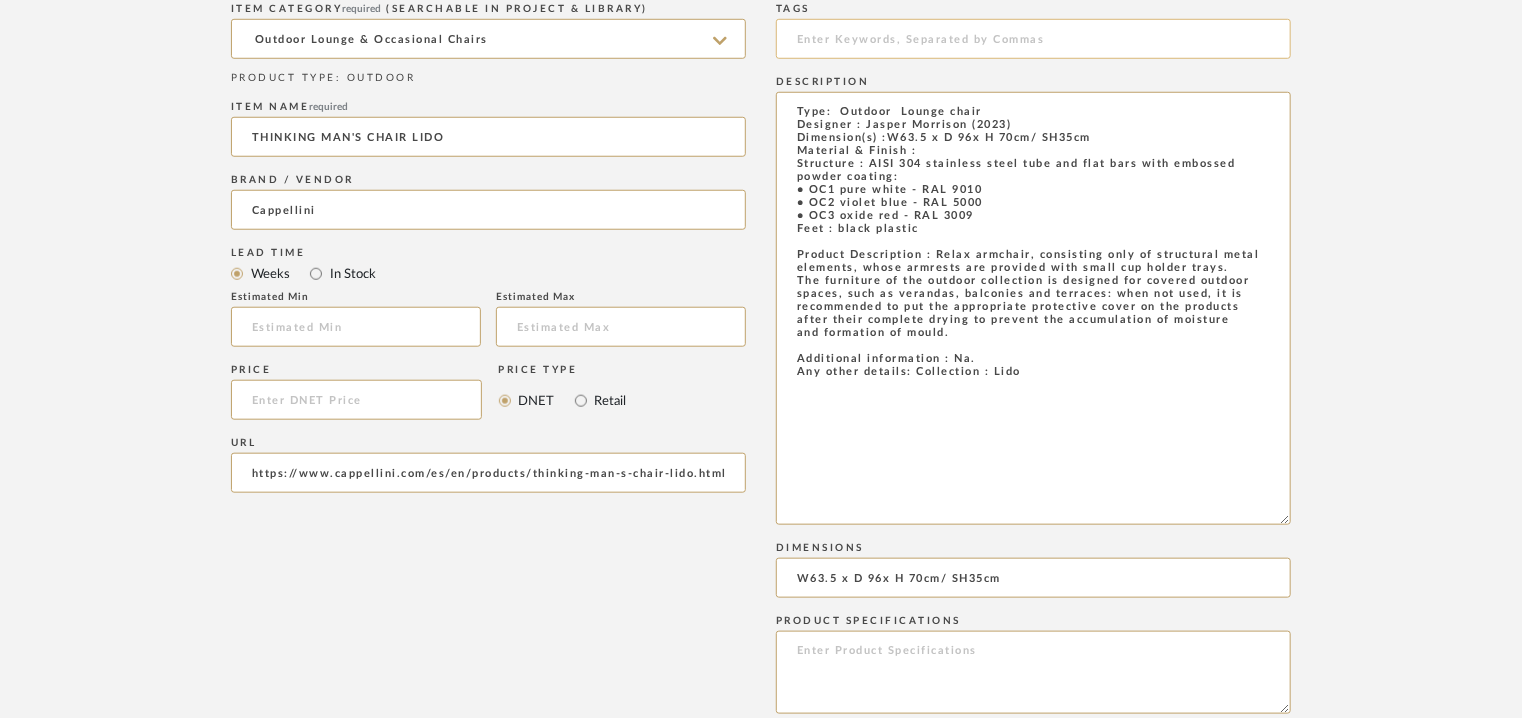 click 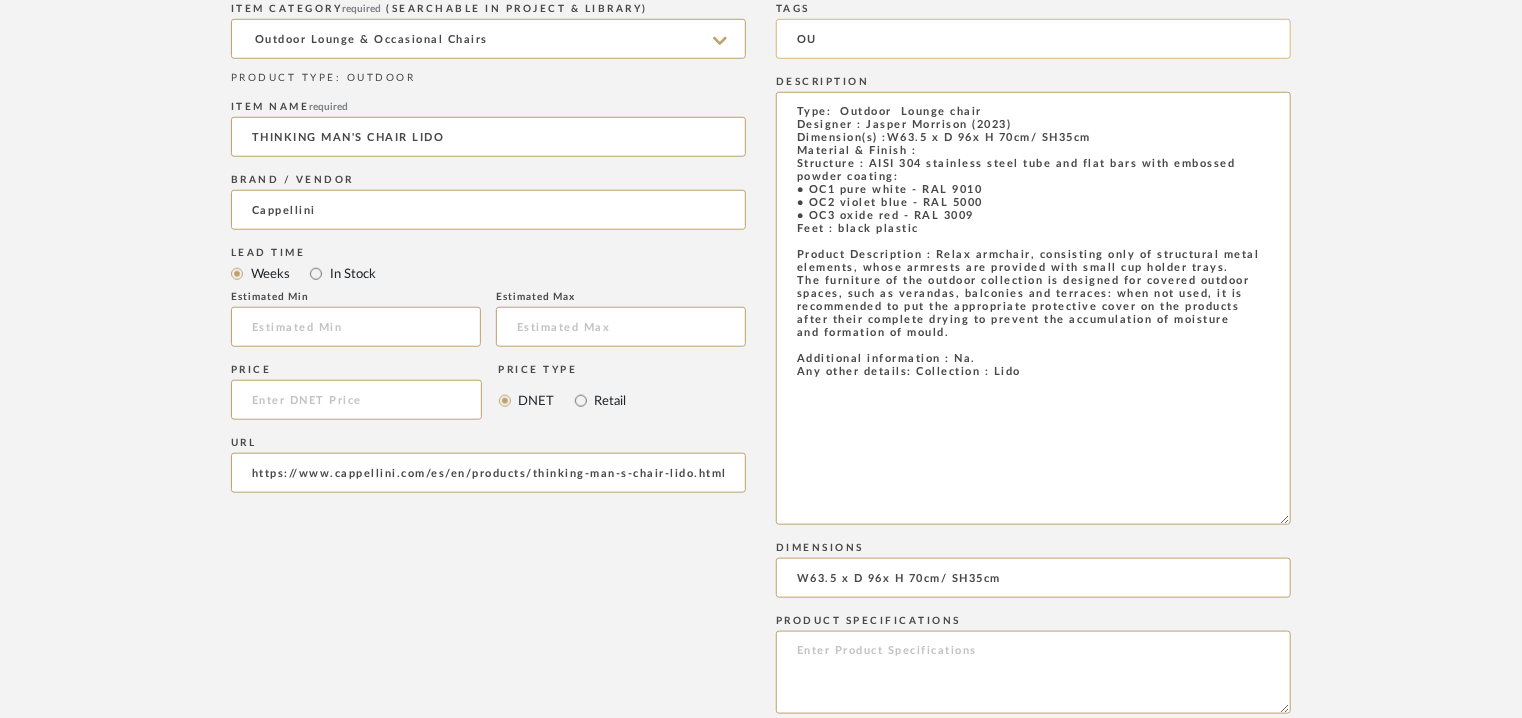 type on "O" 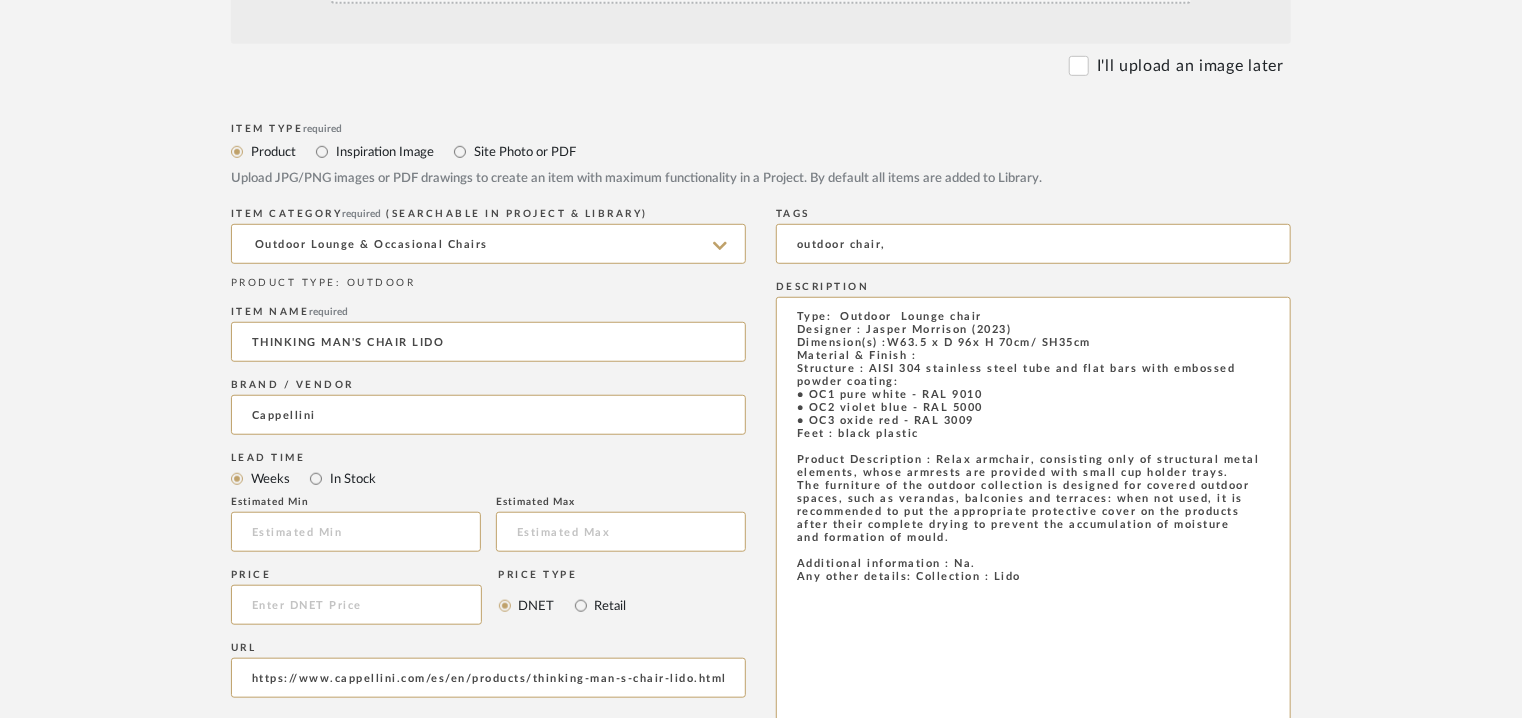 scroll, scrollTop: 404, scrollLeft: 0, axis: vertical 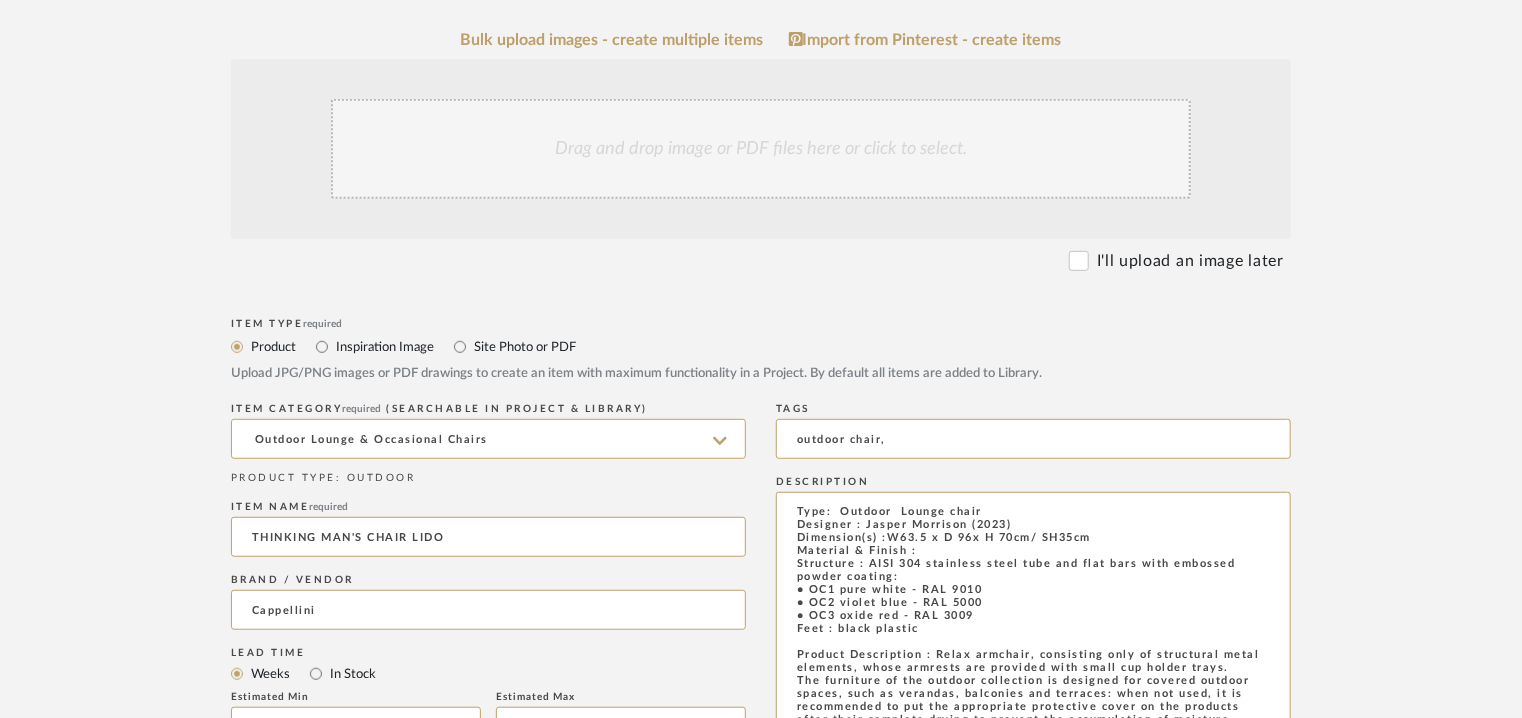 type on "outdoor chair," 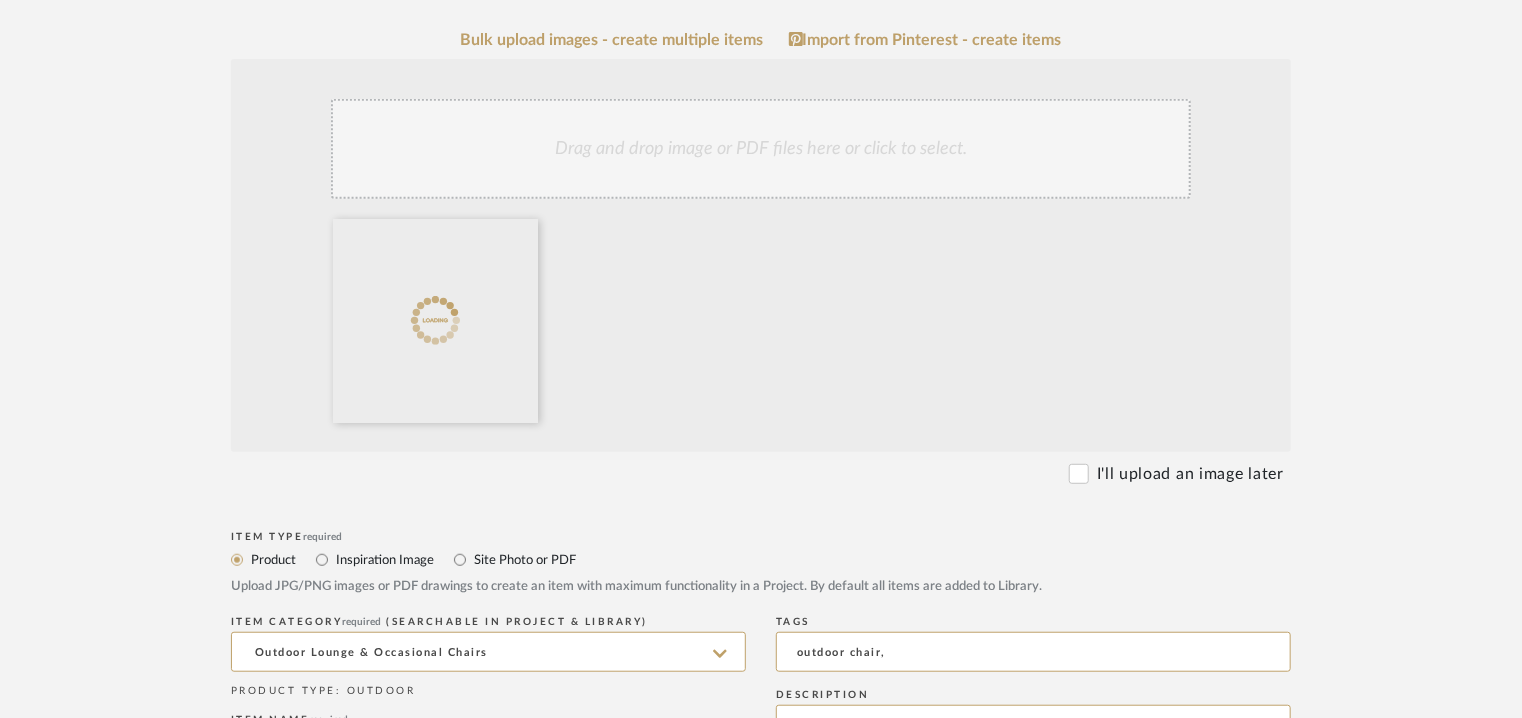 click on "Drag and drop image or PDF files here or click to select." 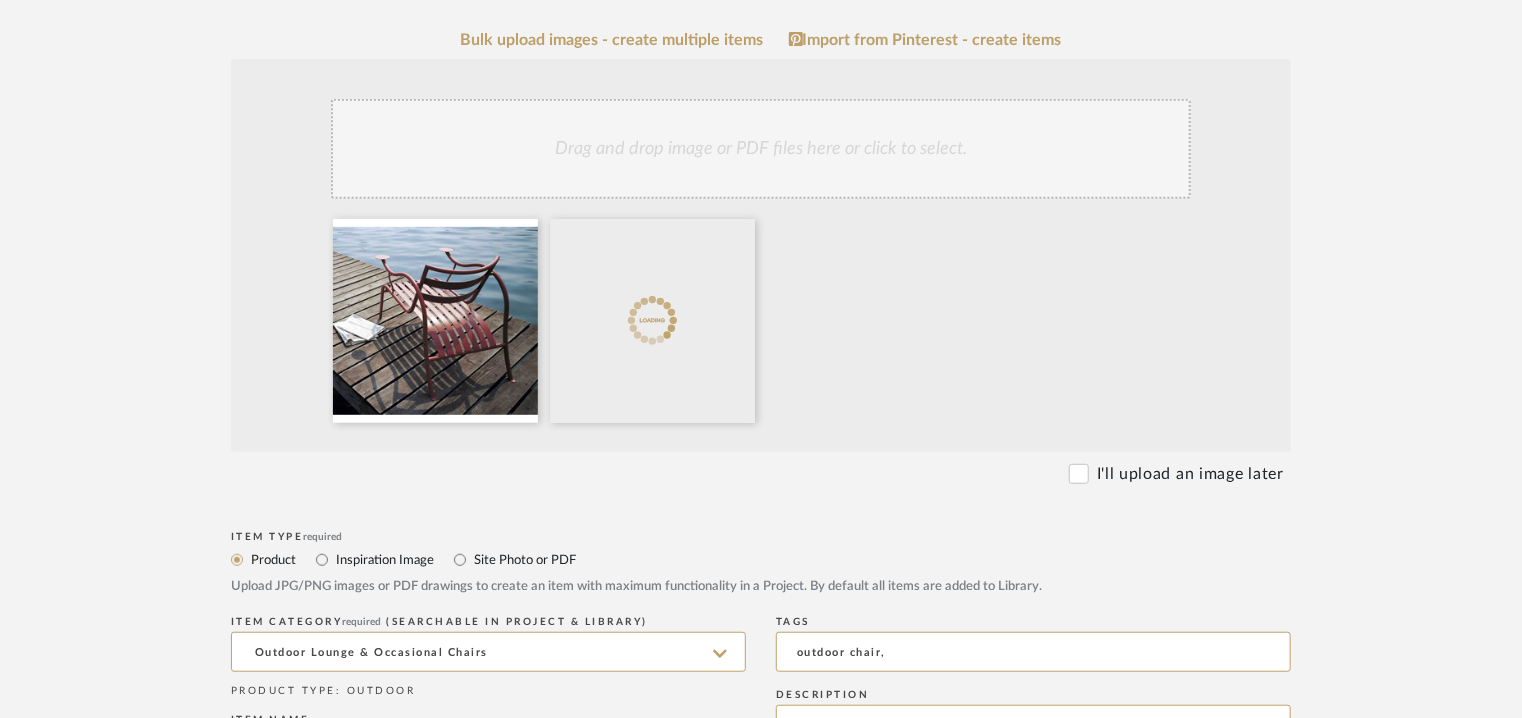 click on "Drag and drop image or PDF files here or click to select." 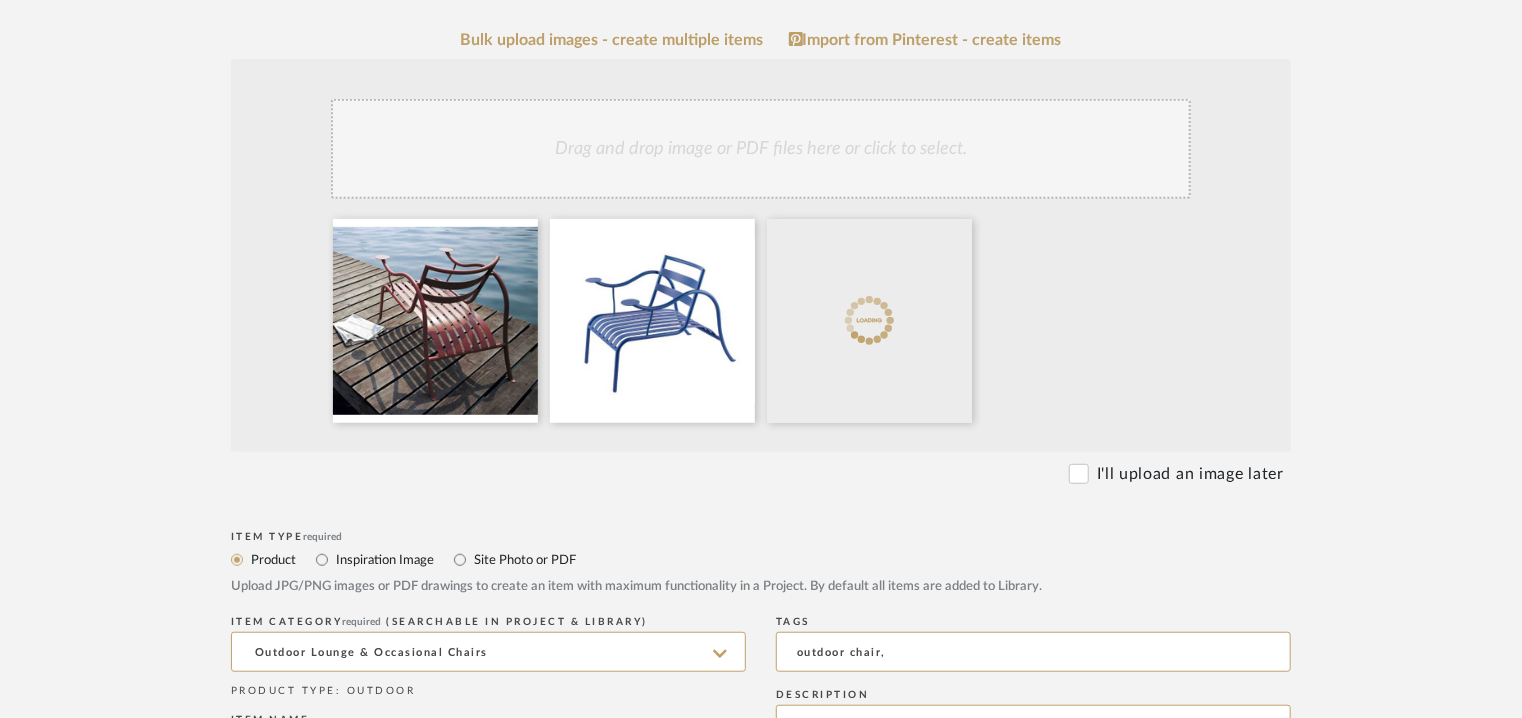 click on "Drag and drop image or PDF files here or click to select." 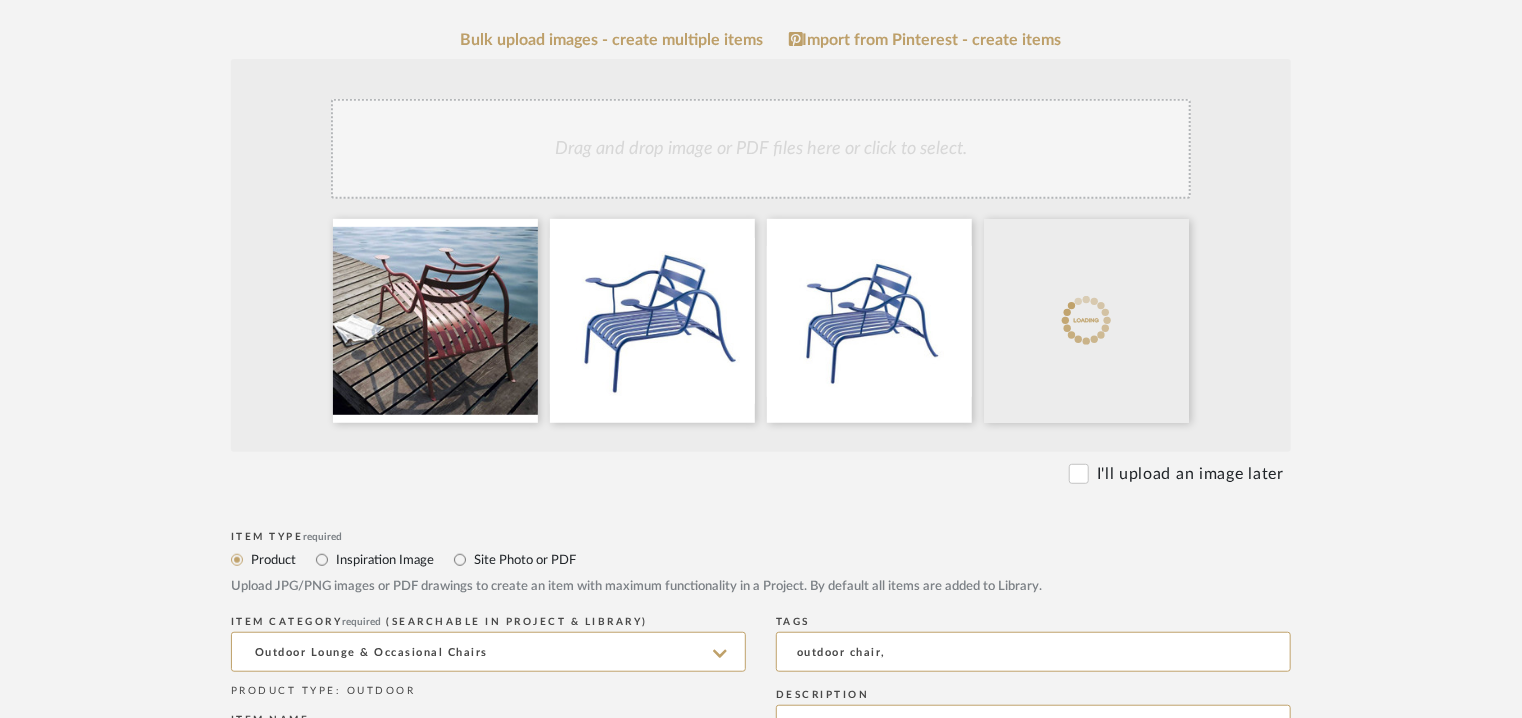 click on "Drag and drop image or PDF files here or click to select." 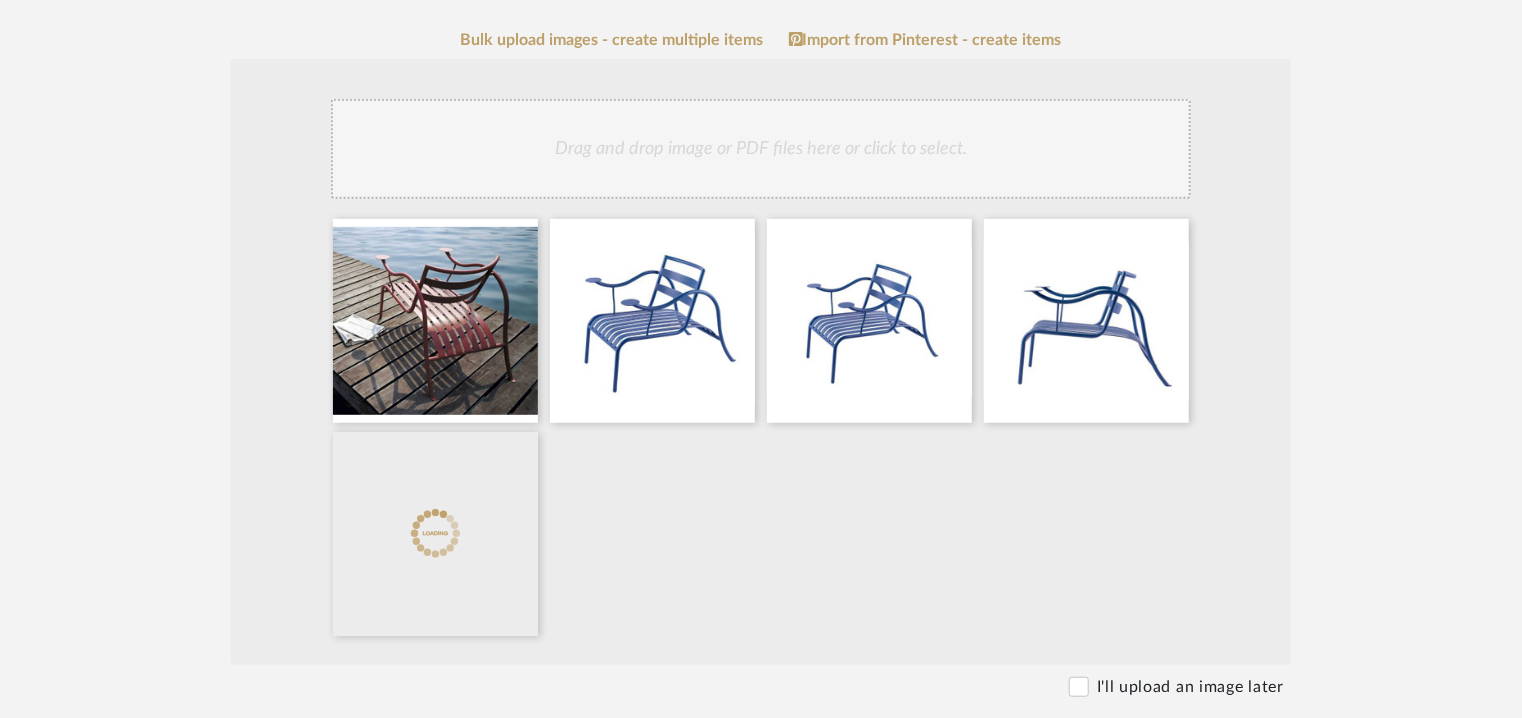 click on "Drag and drop image or PDF files here or click to select." 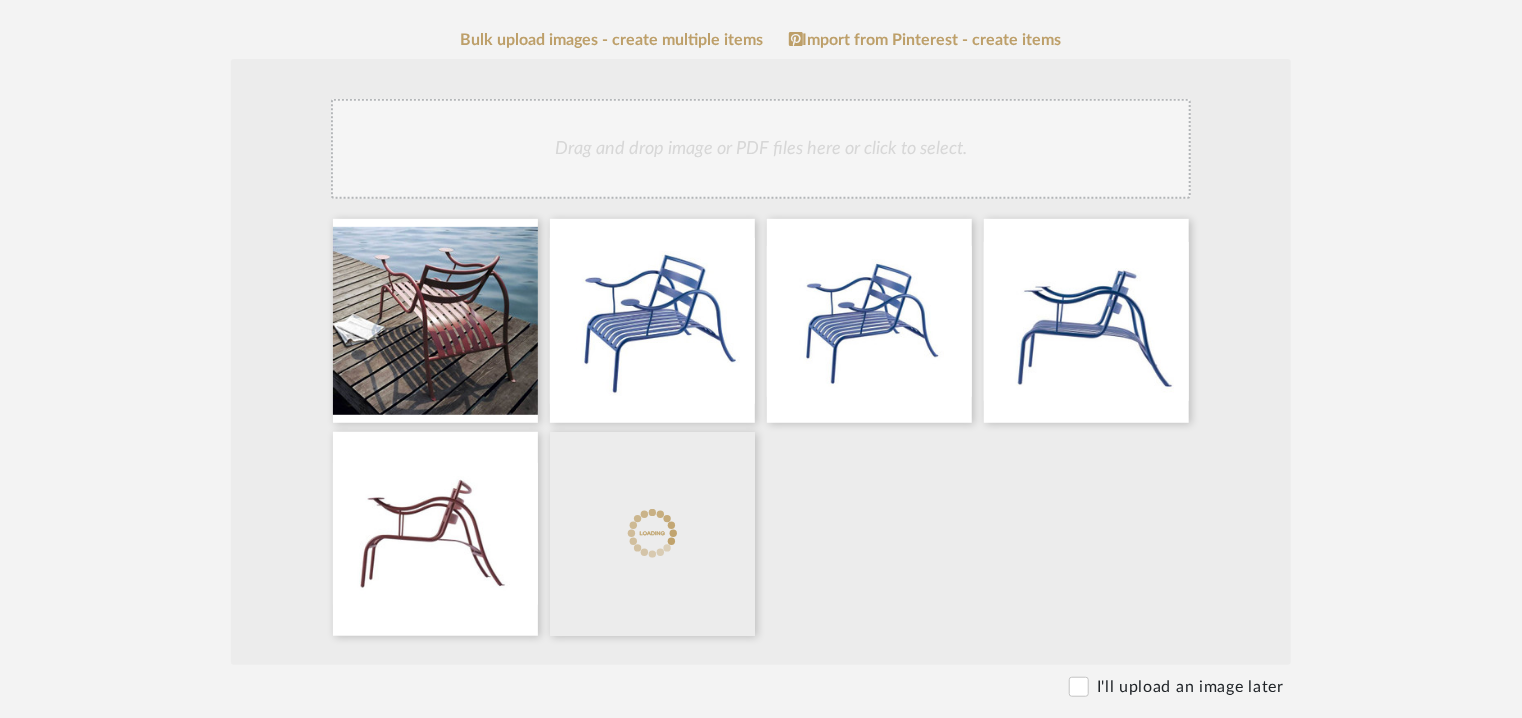 click on "Drag and drop image or PDF files here or click to select." 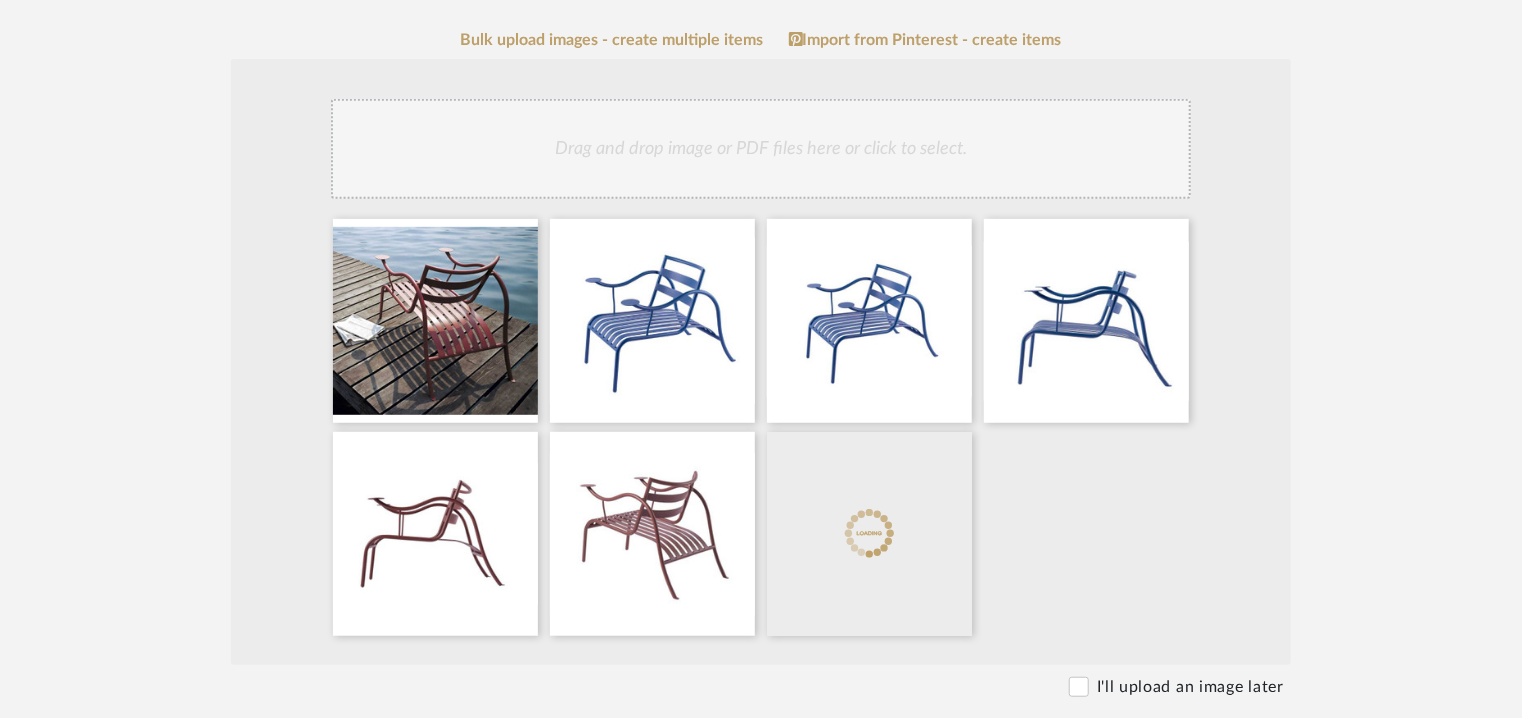 click on "Drag and drop image or PDF files here or click to select." 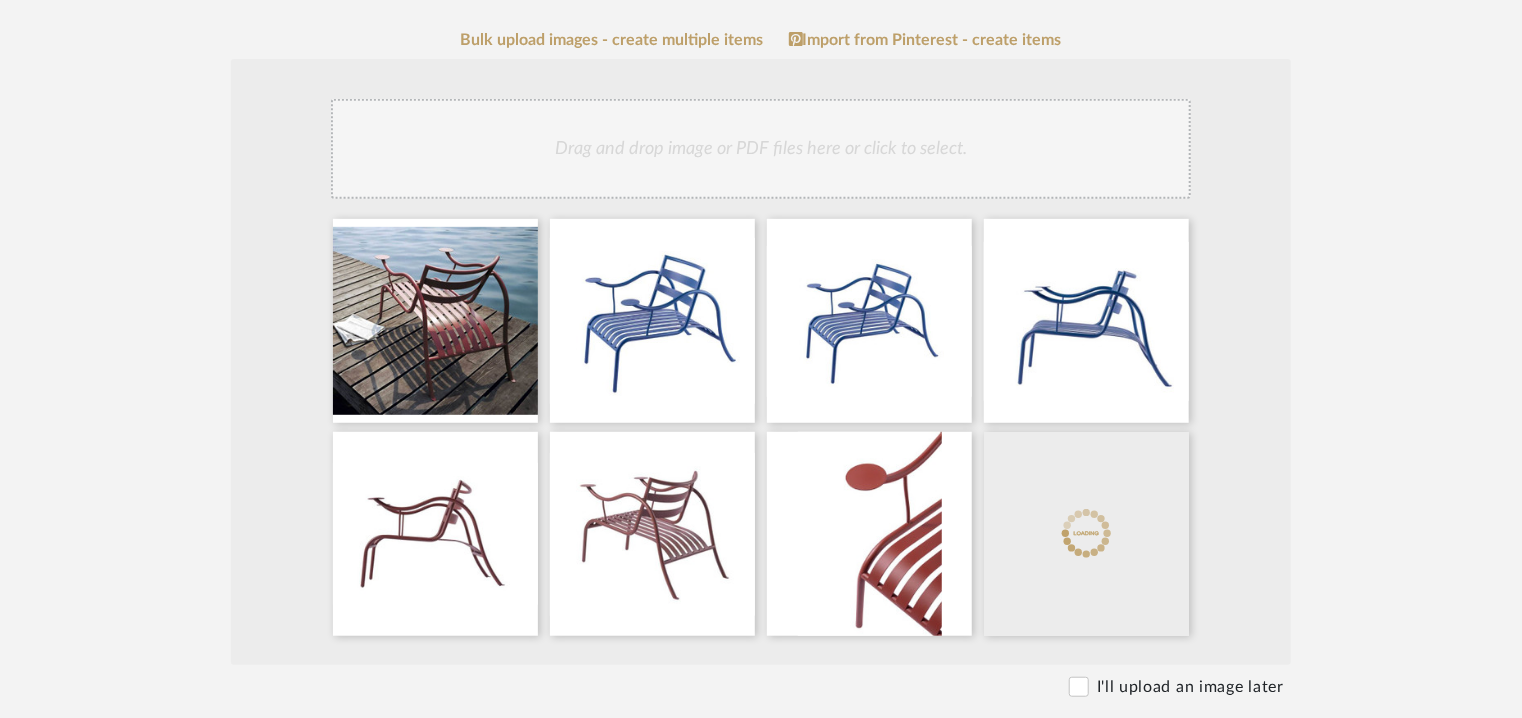 click on "Drag and drop image or PDF files here or click to select." 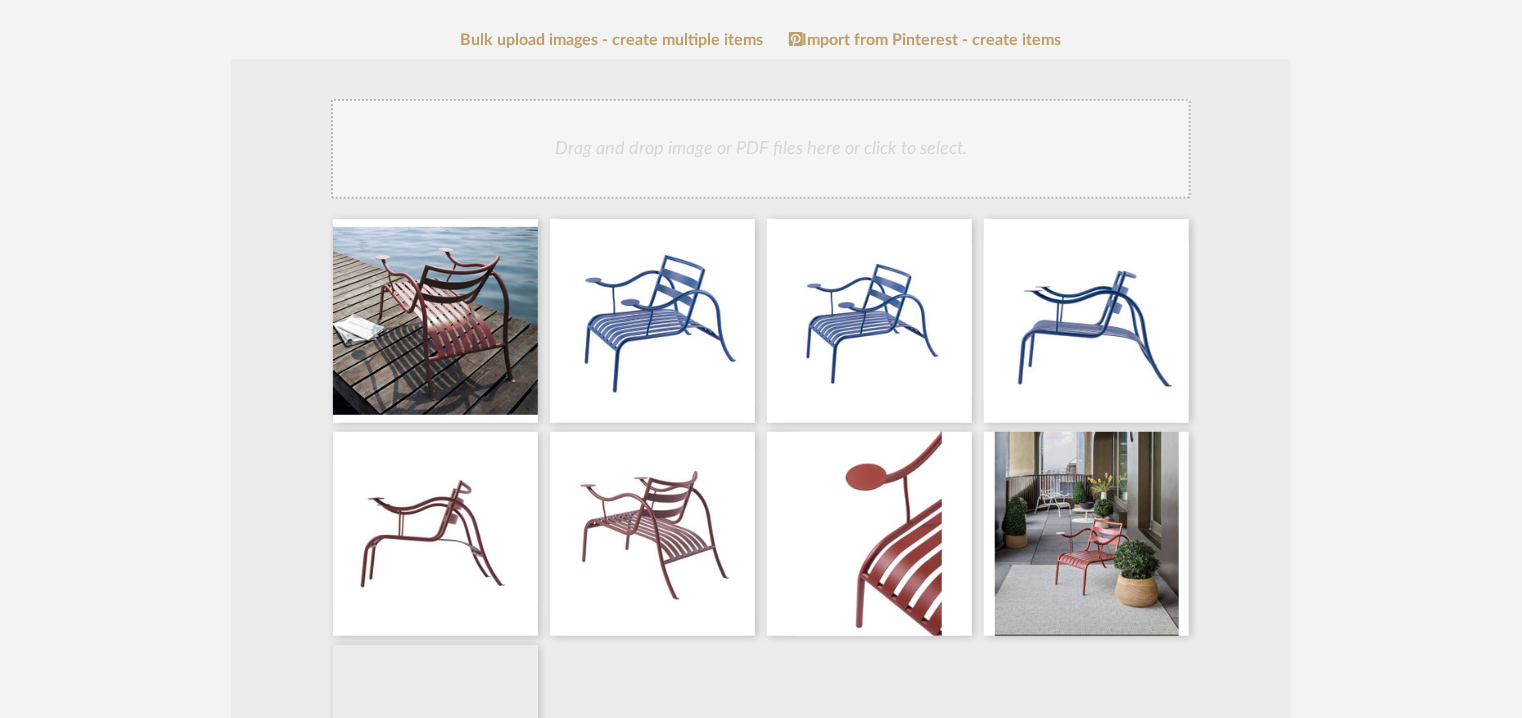 click on "Drag and drop image or PDF files here or click to select." 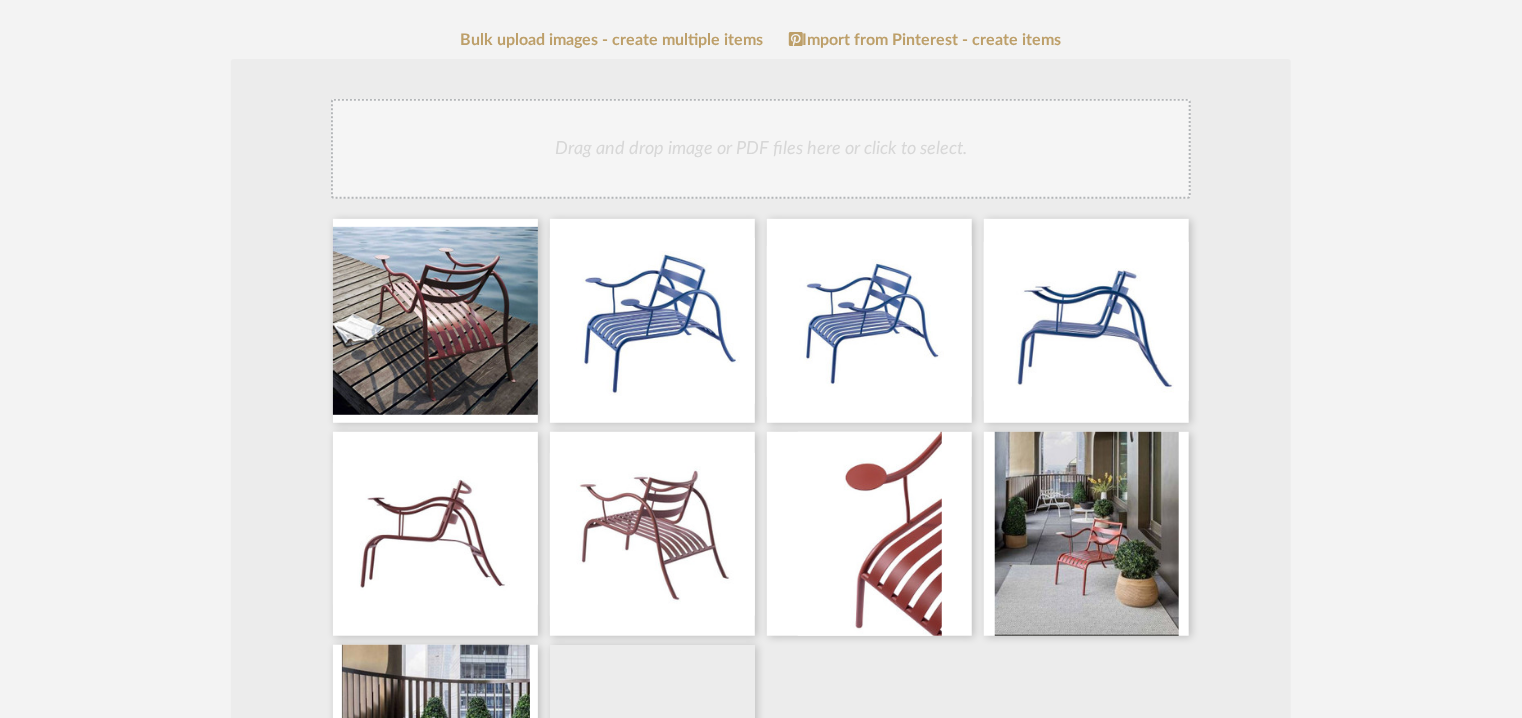 click on "Drag and drop image or PDF files here or click to select." 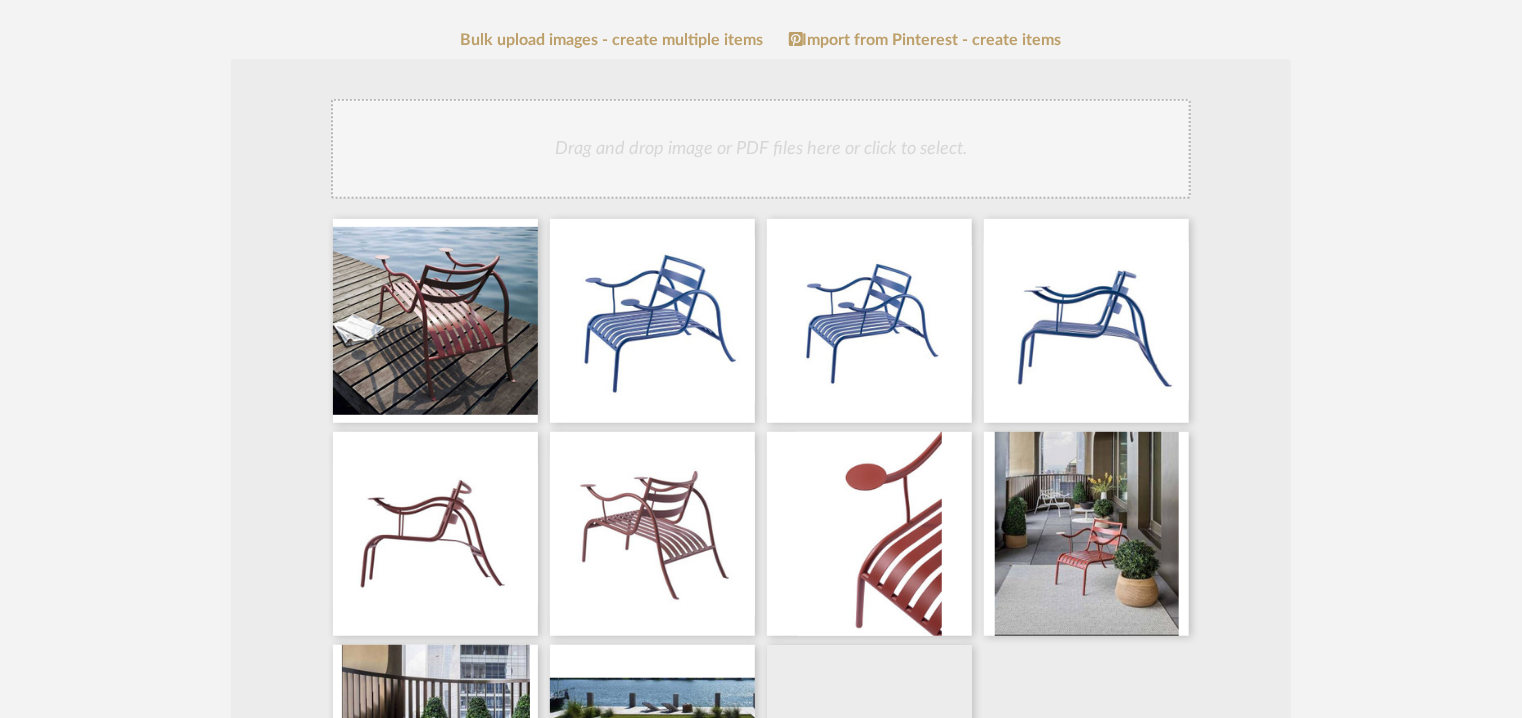 click on "Drag and drop image or PDF files here or click to select." 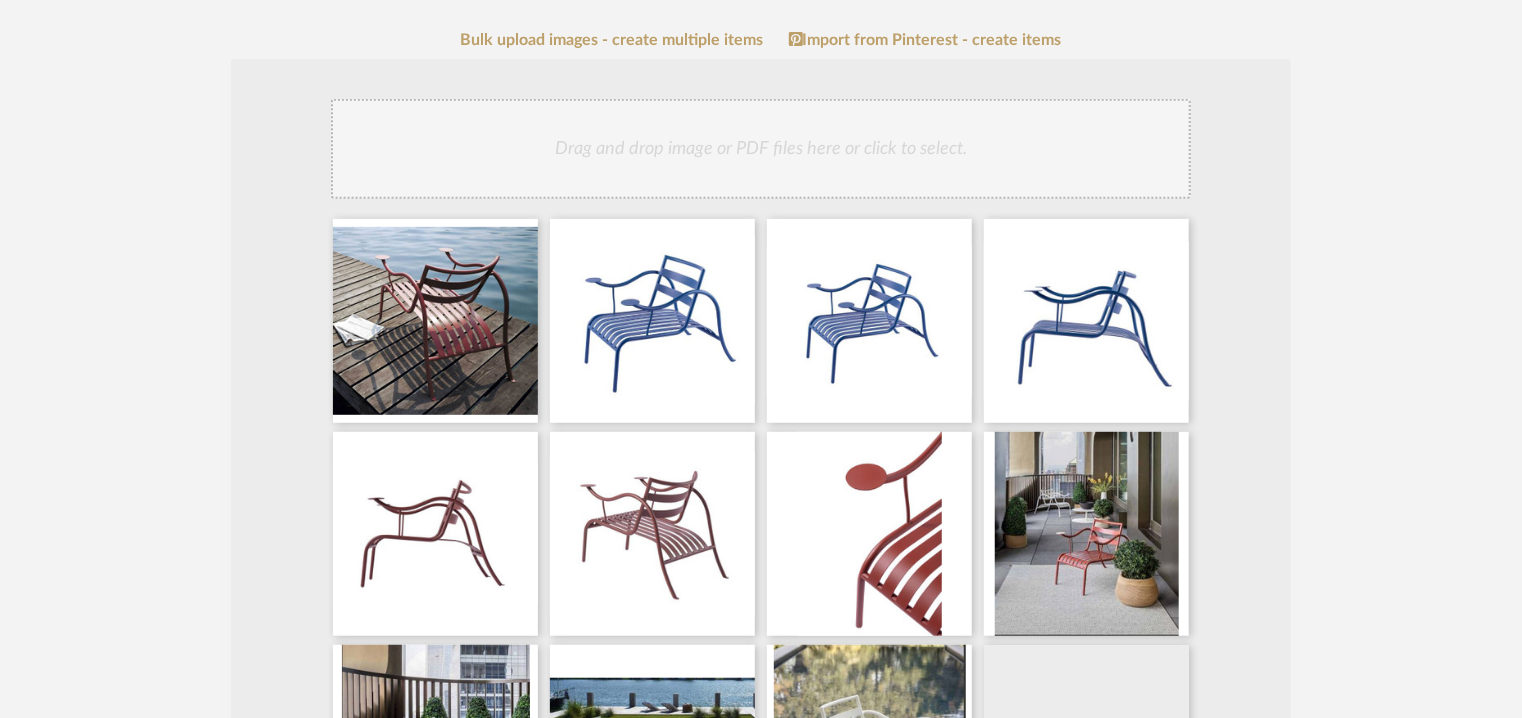 click on "Drag and drop image or PDF files here or click to select." 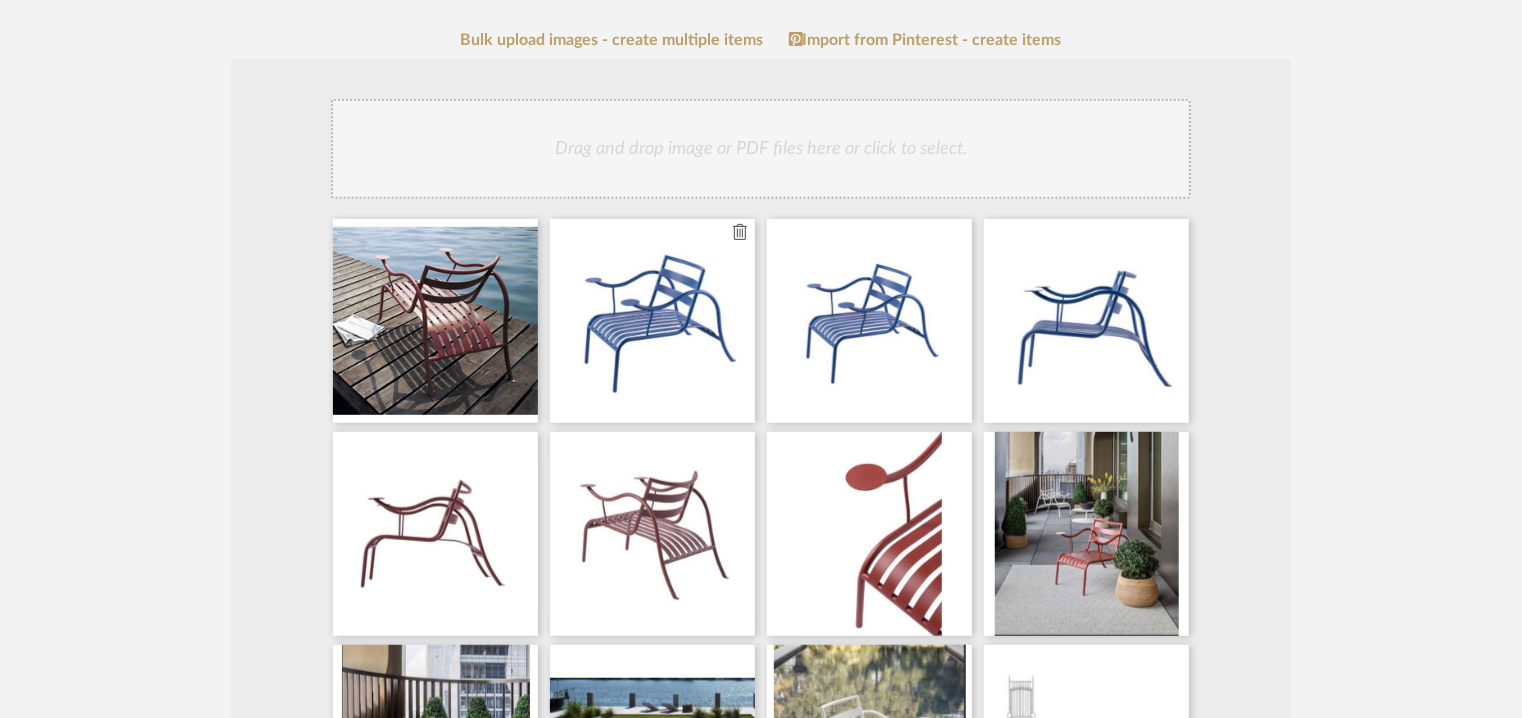 type 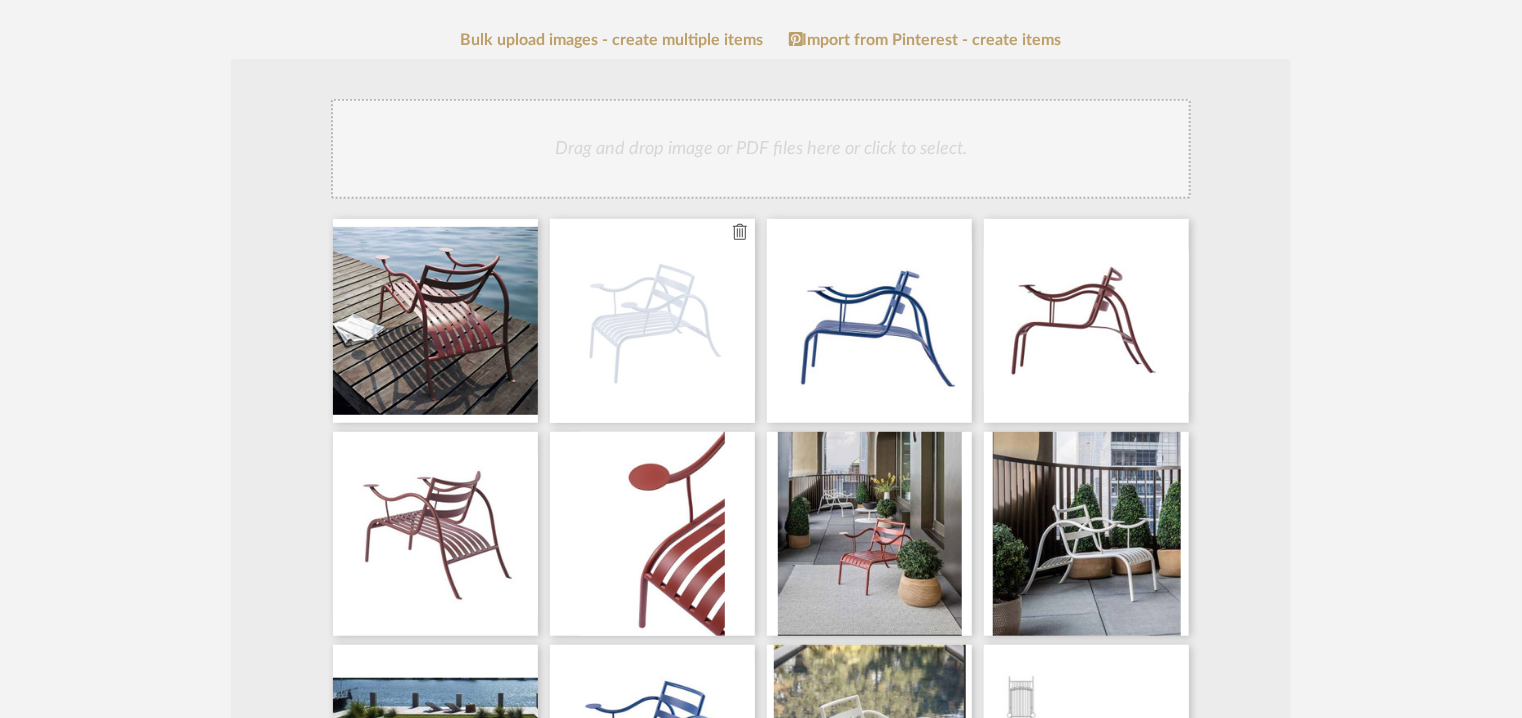 type 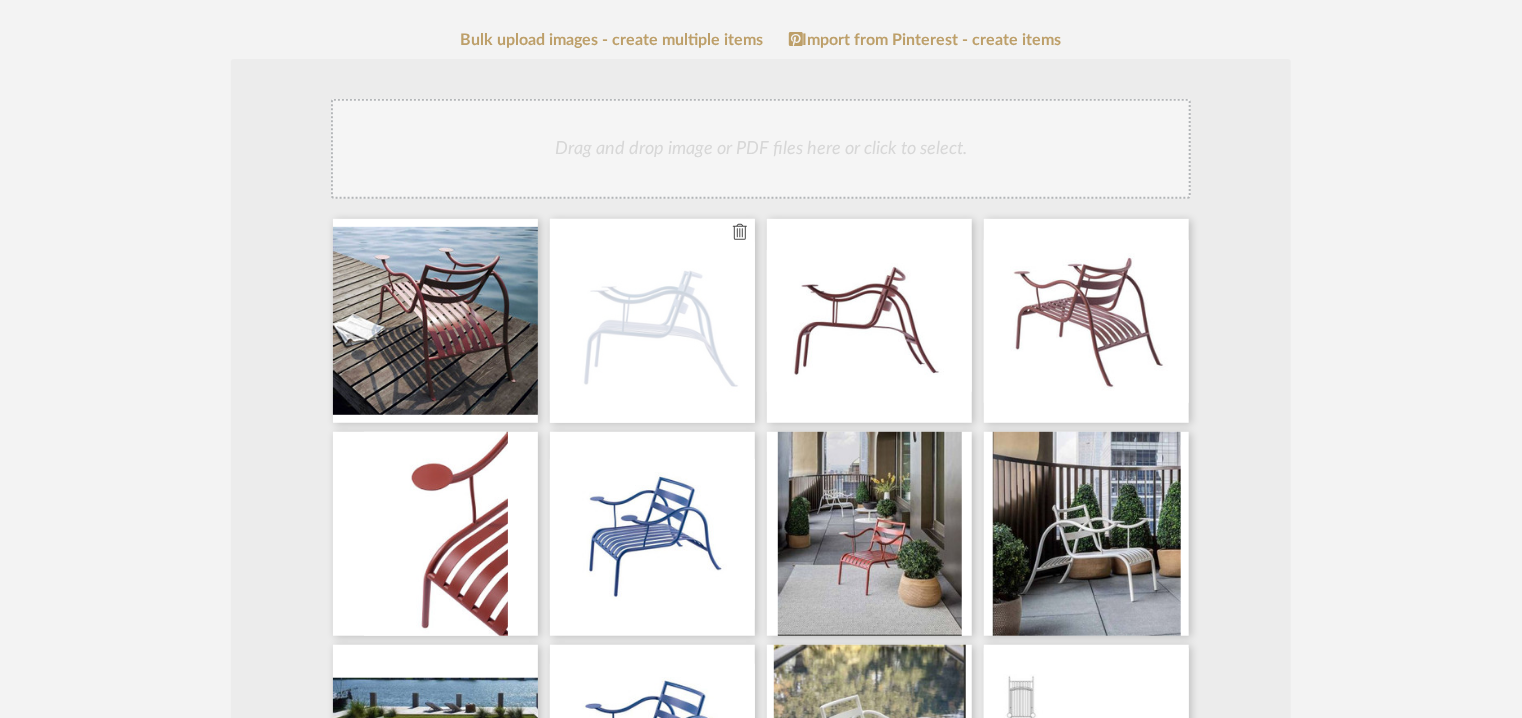 type 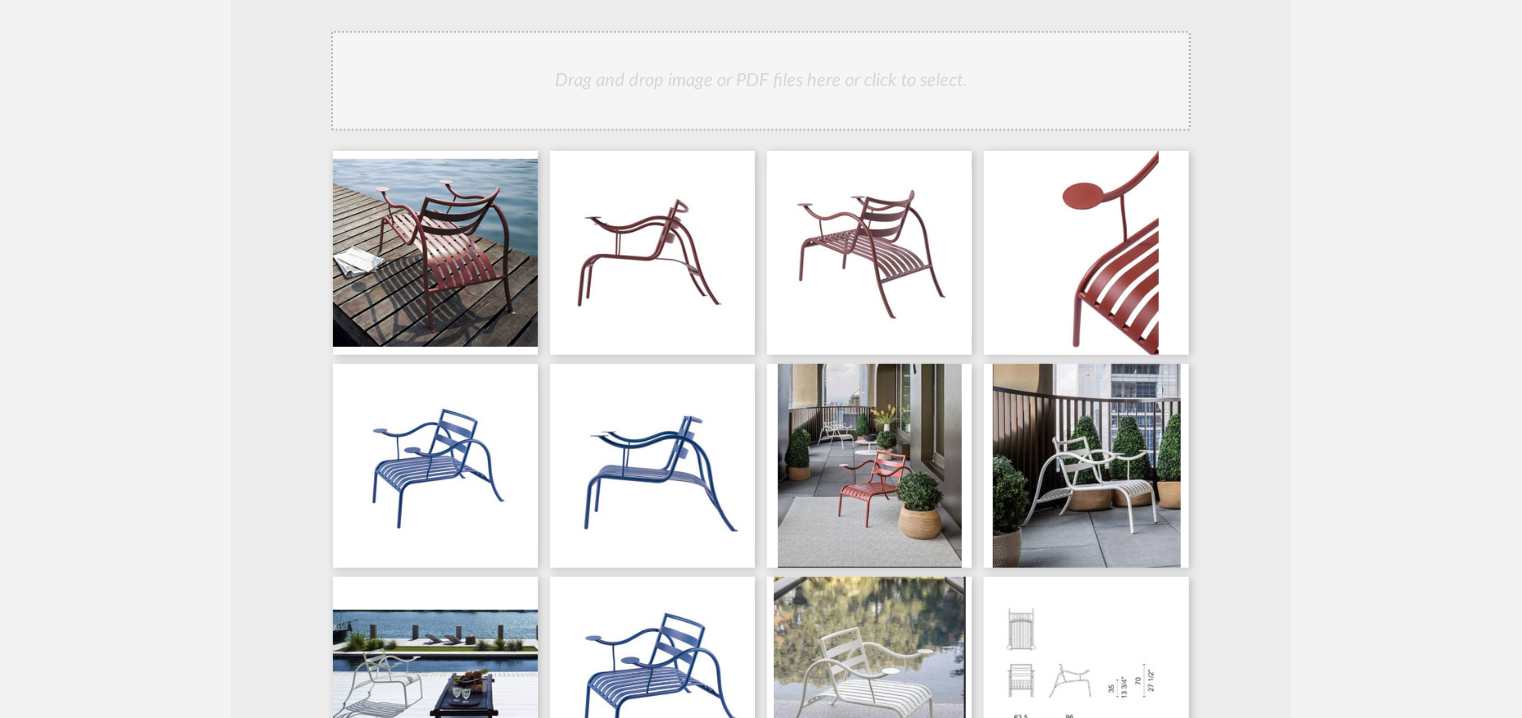 scroll, scrollTop: 504, scrollLeft: 0, axis: vertical 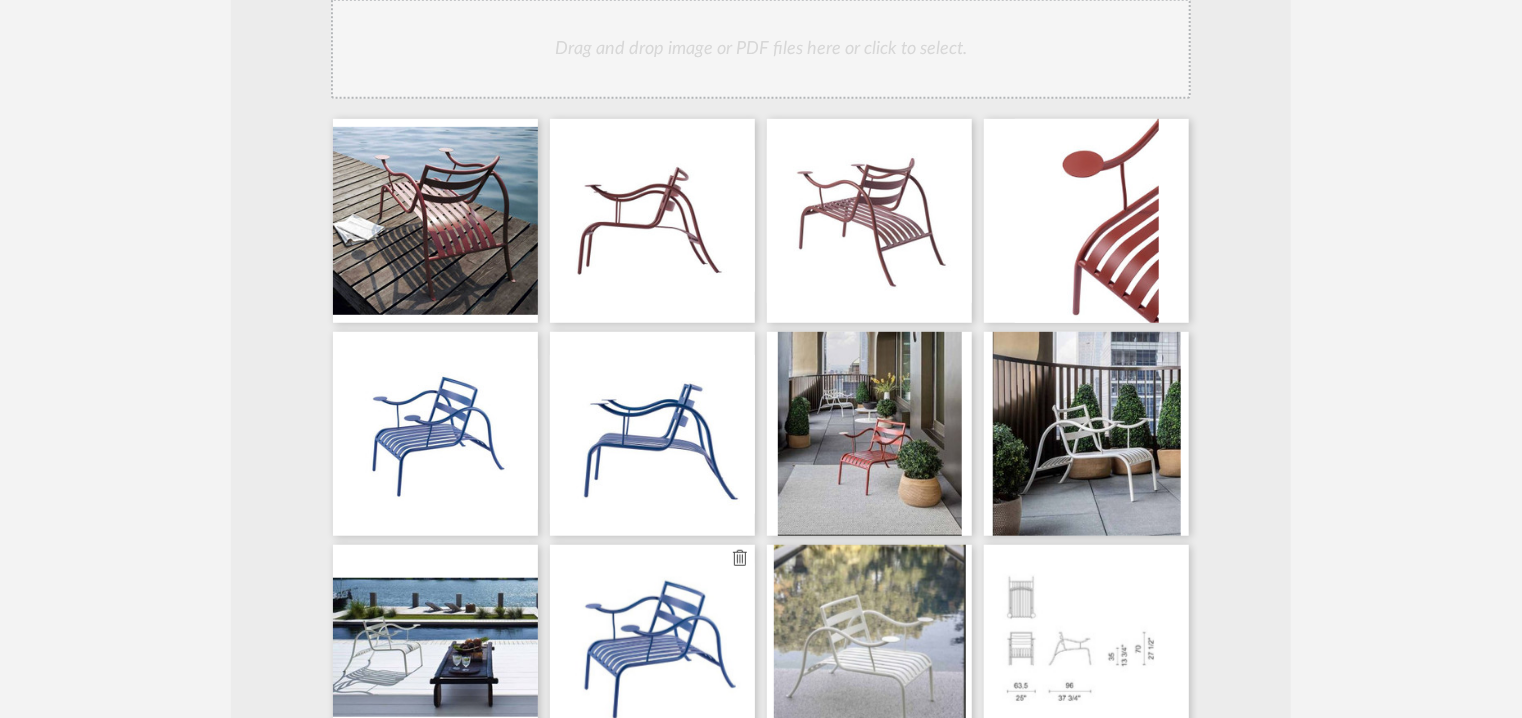 type 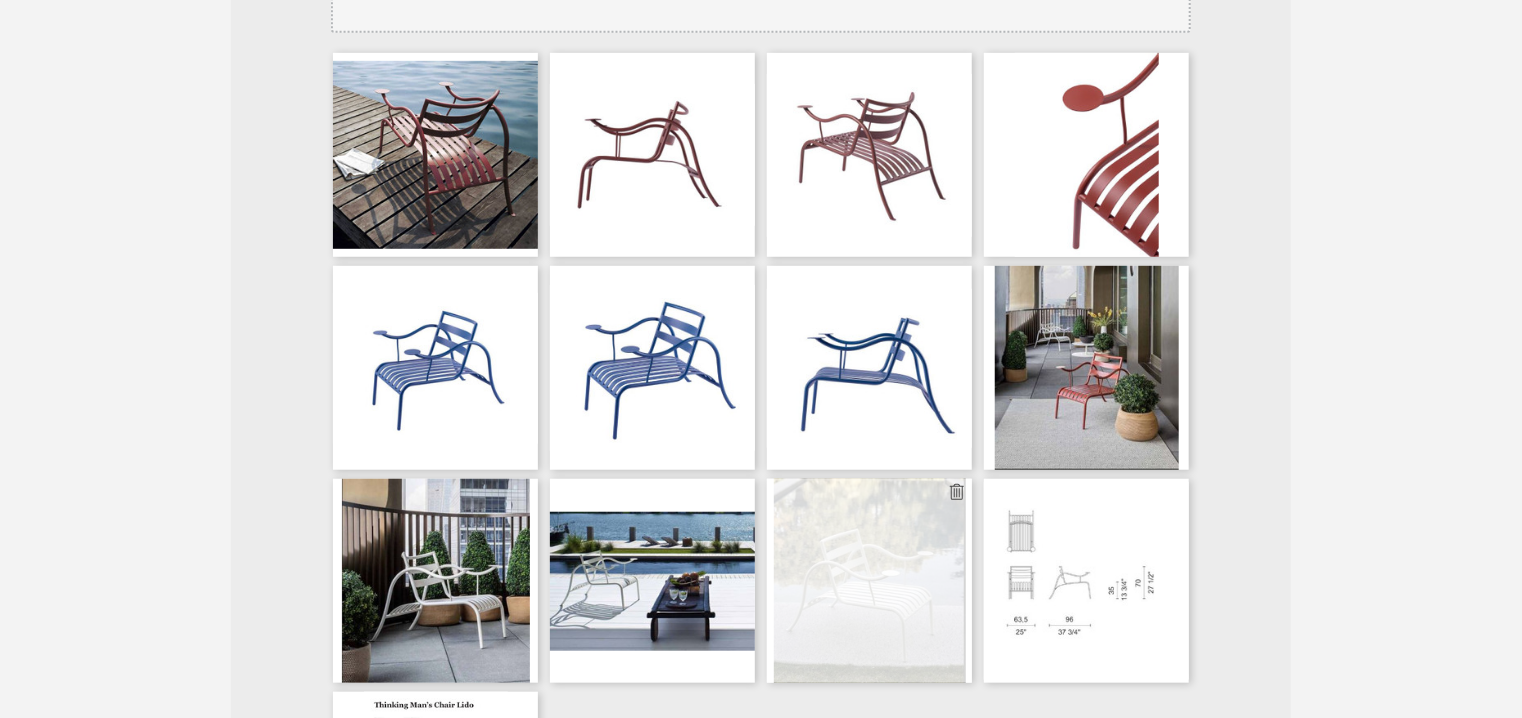 scroll, scrollTop: 604, scrollLeft: 0, axis: vertical 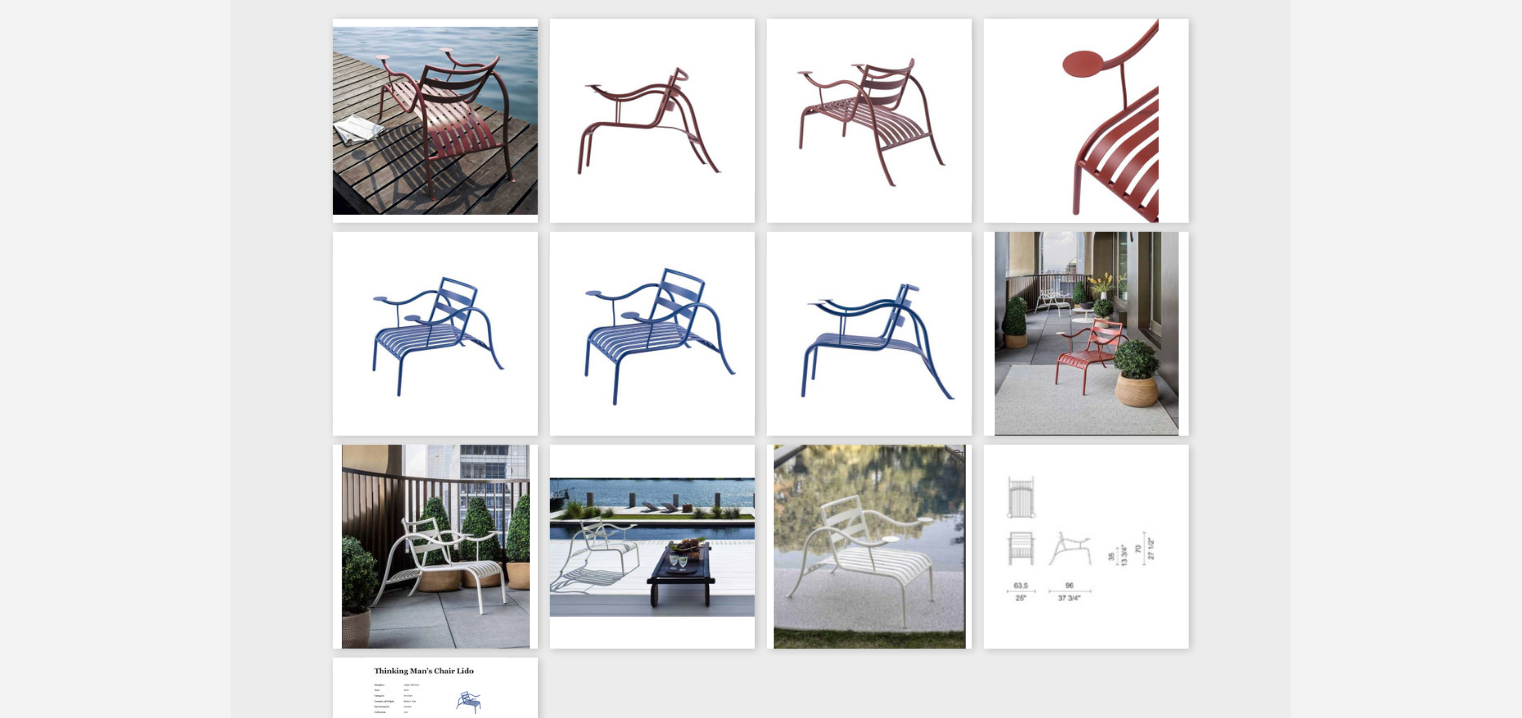 type 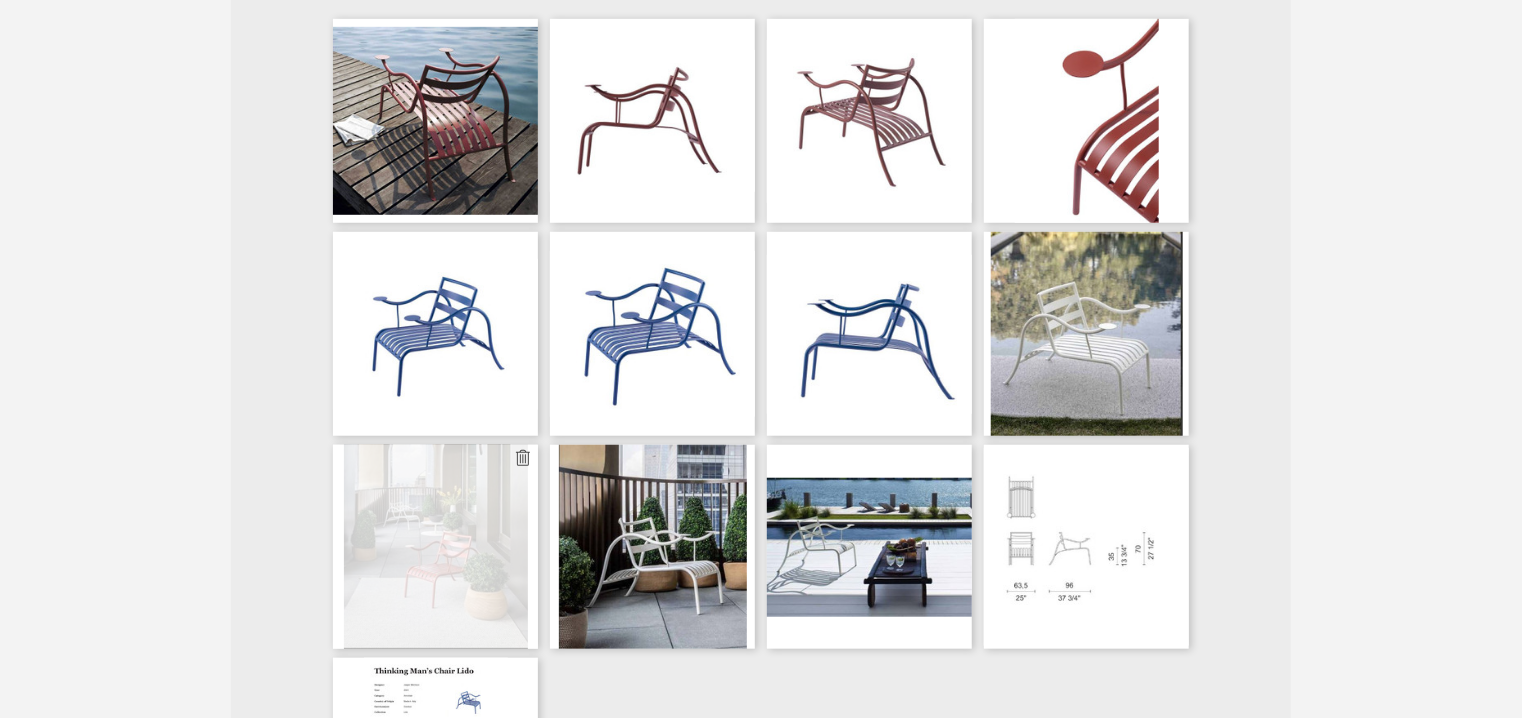type 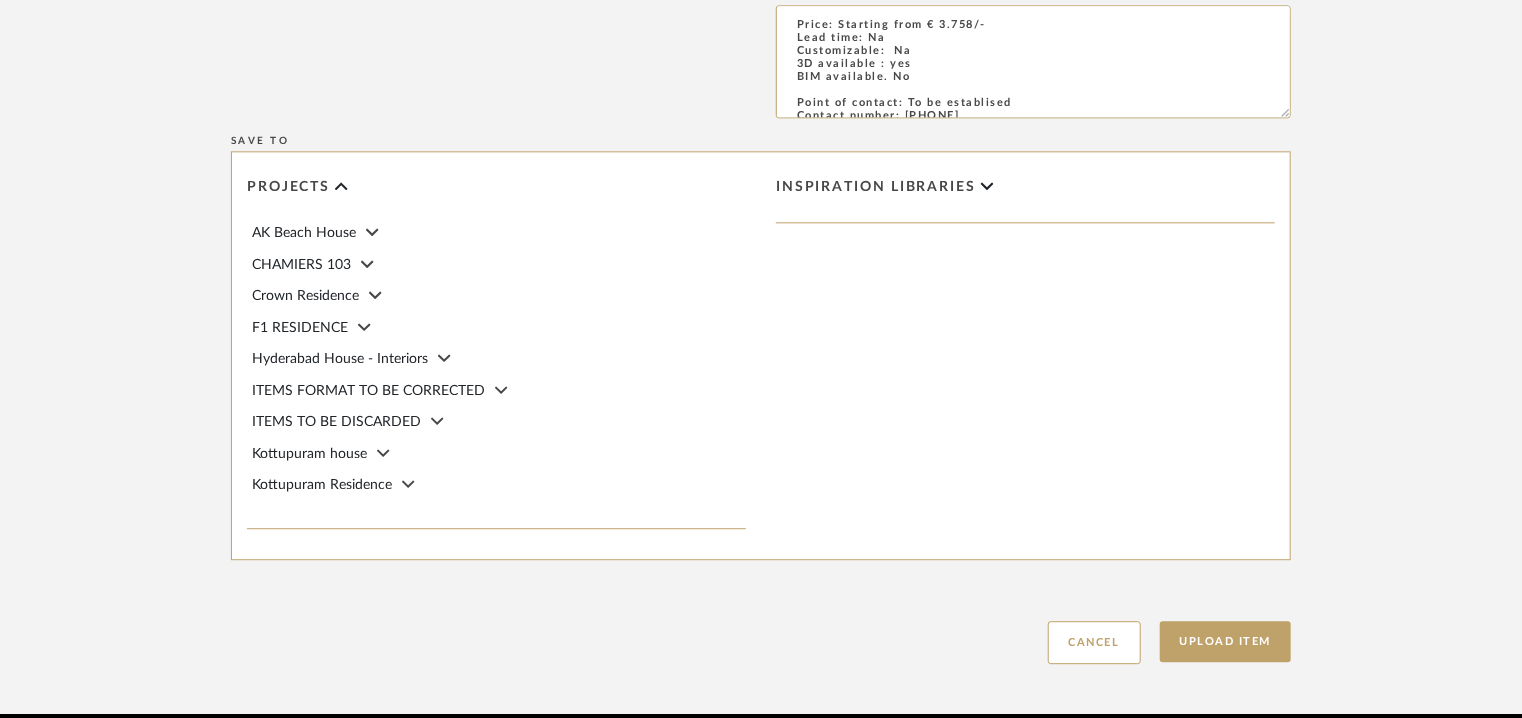 scroll, scrollTop: 2486, scrollLeft: 0, axis: vertical 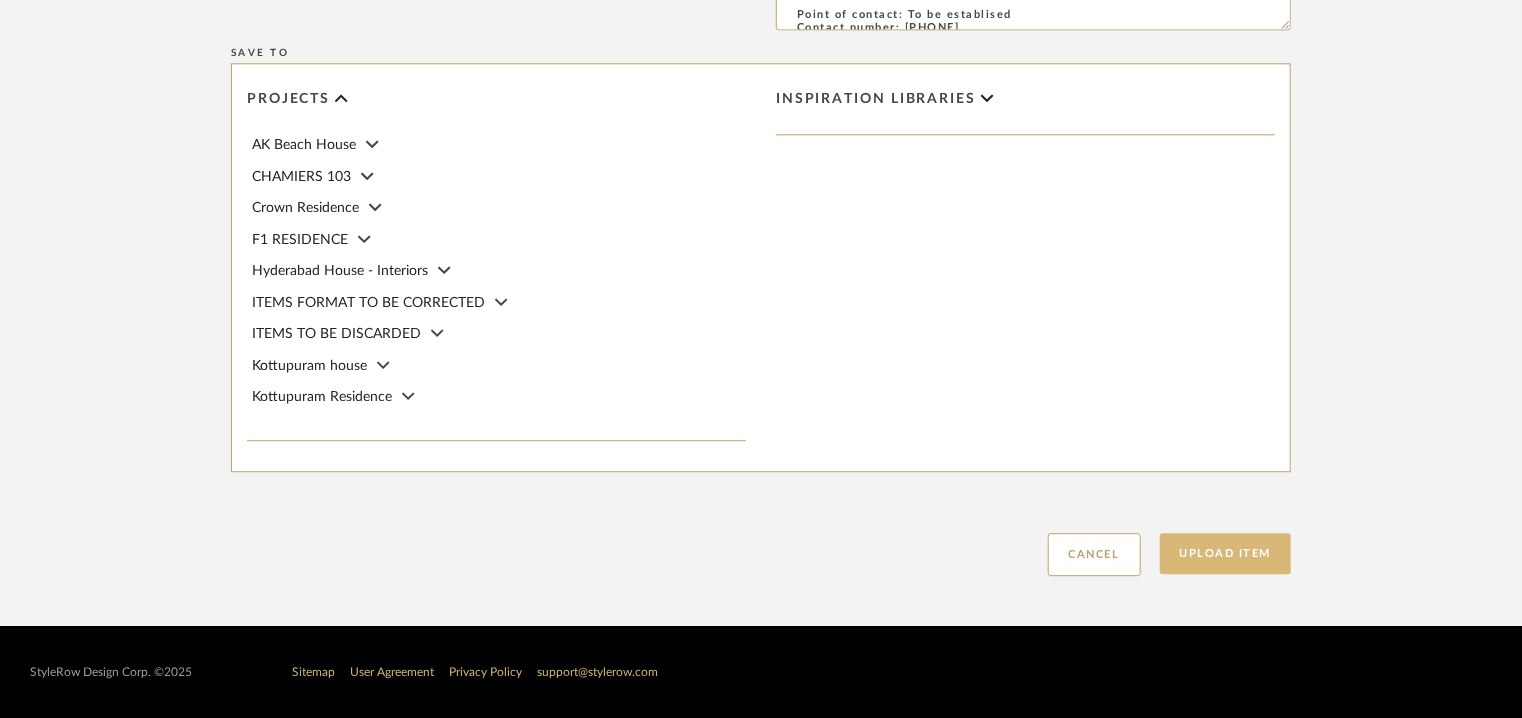 click on "Upload Item" 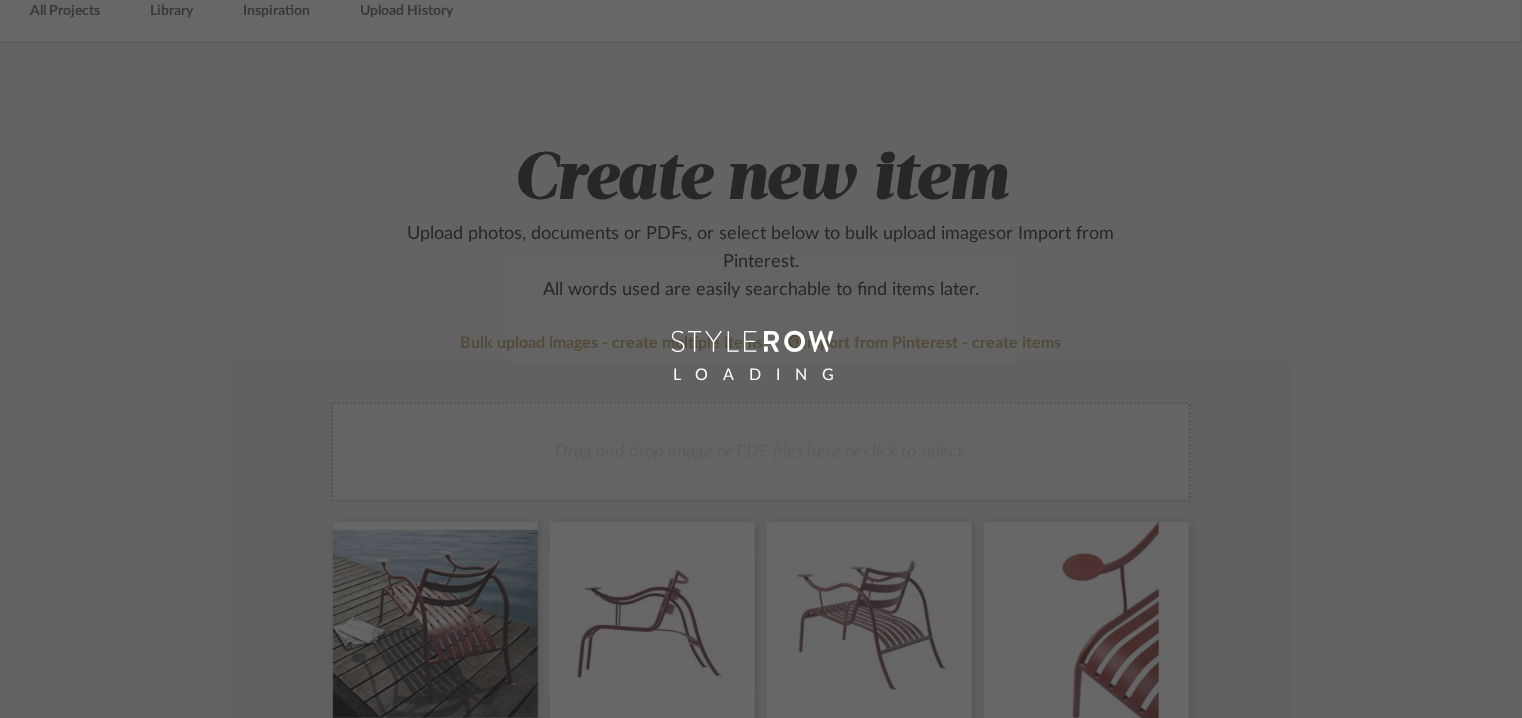 scroll, scrollTop: 0, scrollLeft: 0, axis: both 